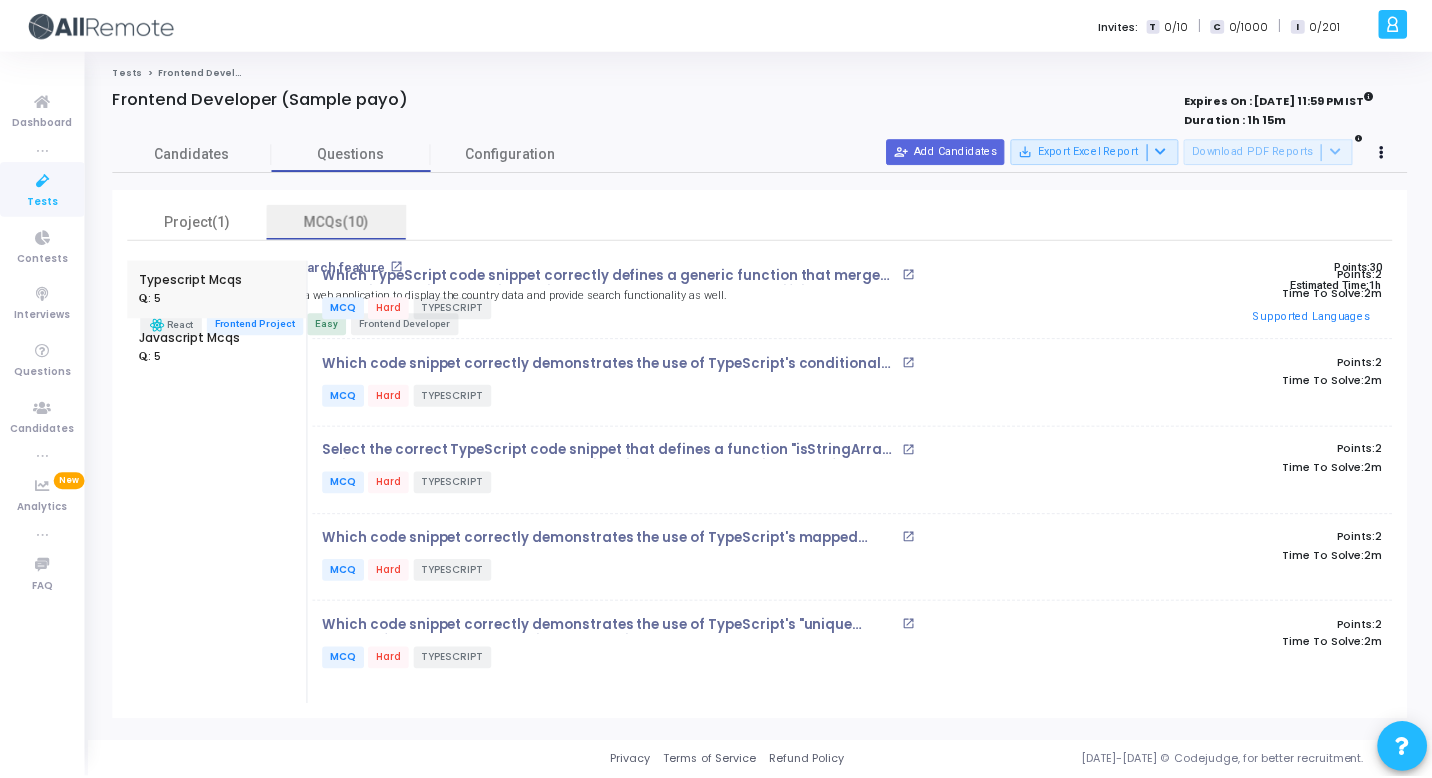 scroll, scrollTop: 0, scrollLeft: 0, axis: both 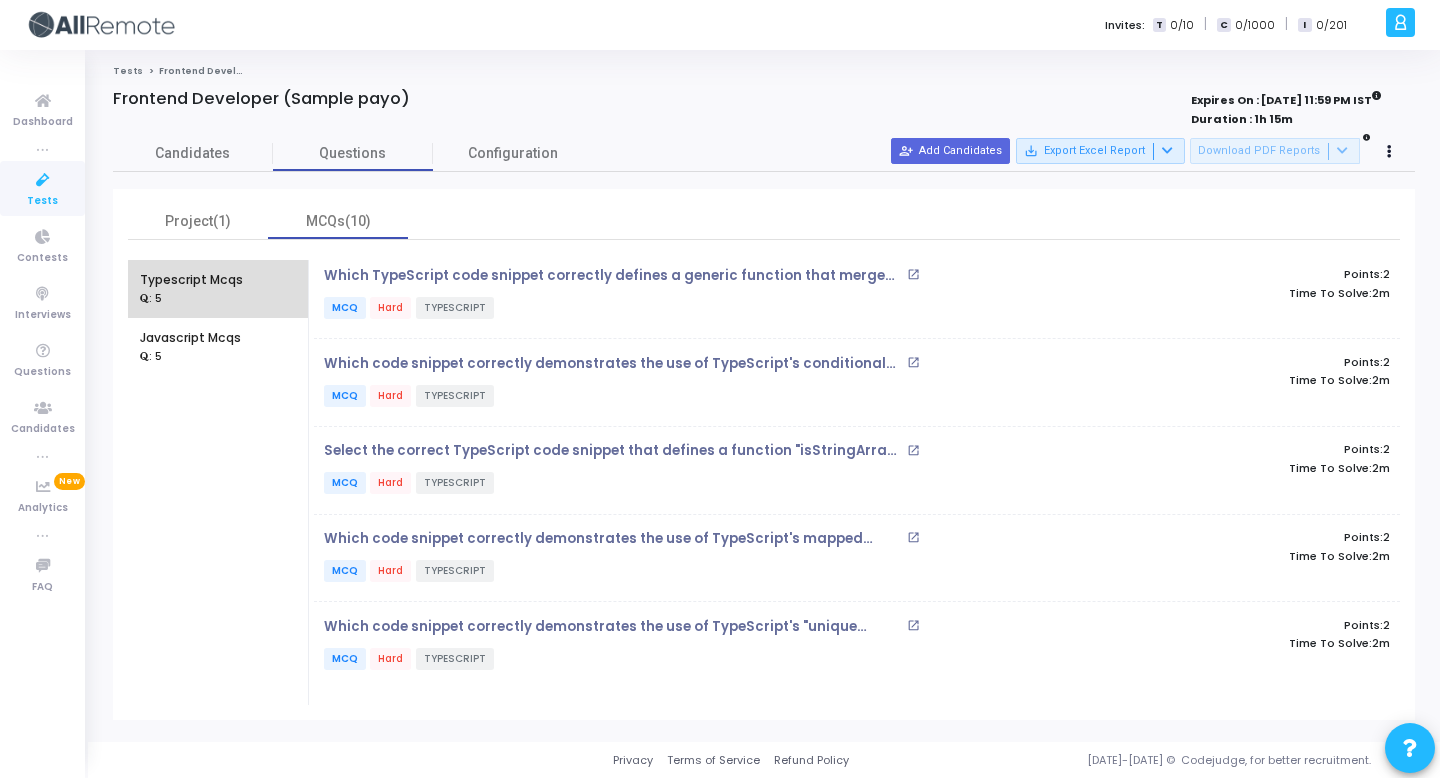 click on ": 5" at bounding box center (191, 298) 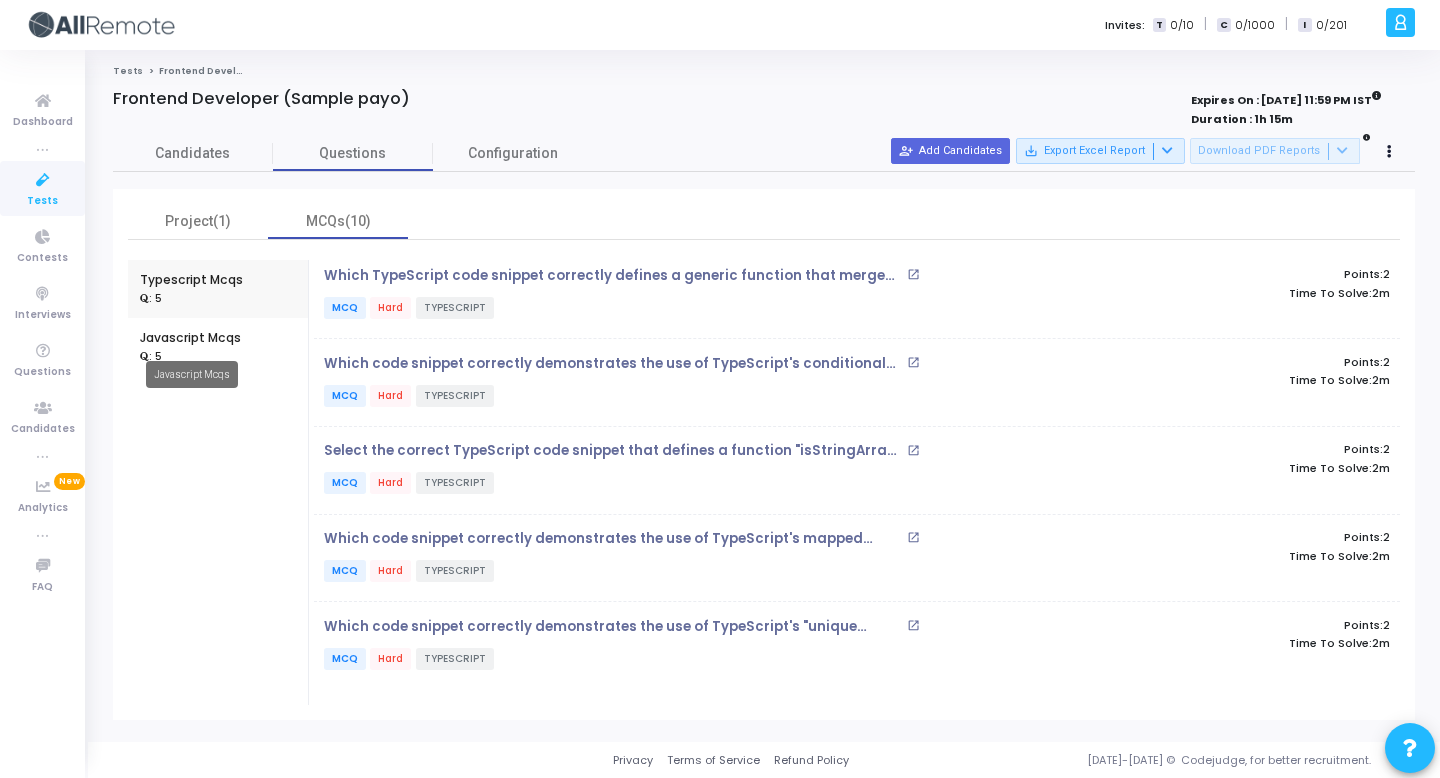 click on "Javascript Mcqs" at bounding box center [190, 338] 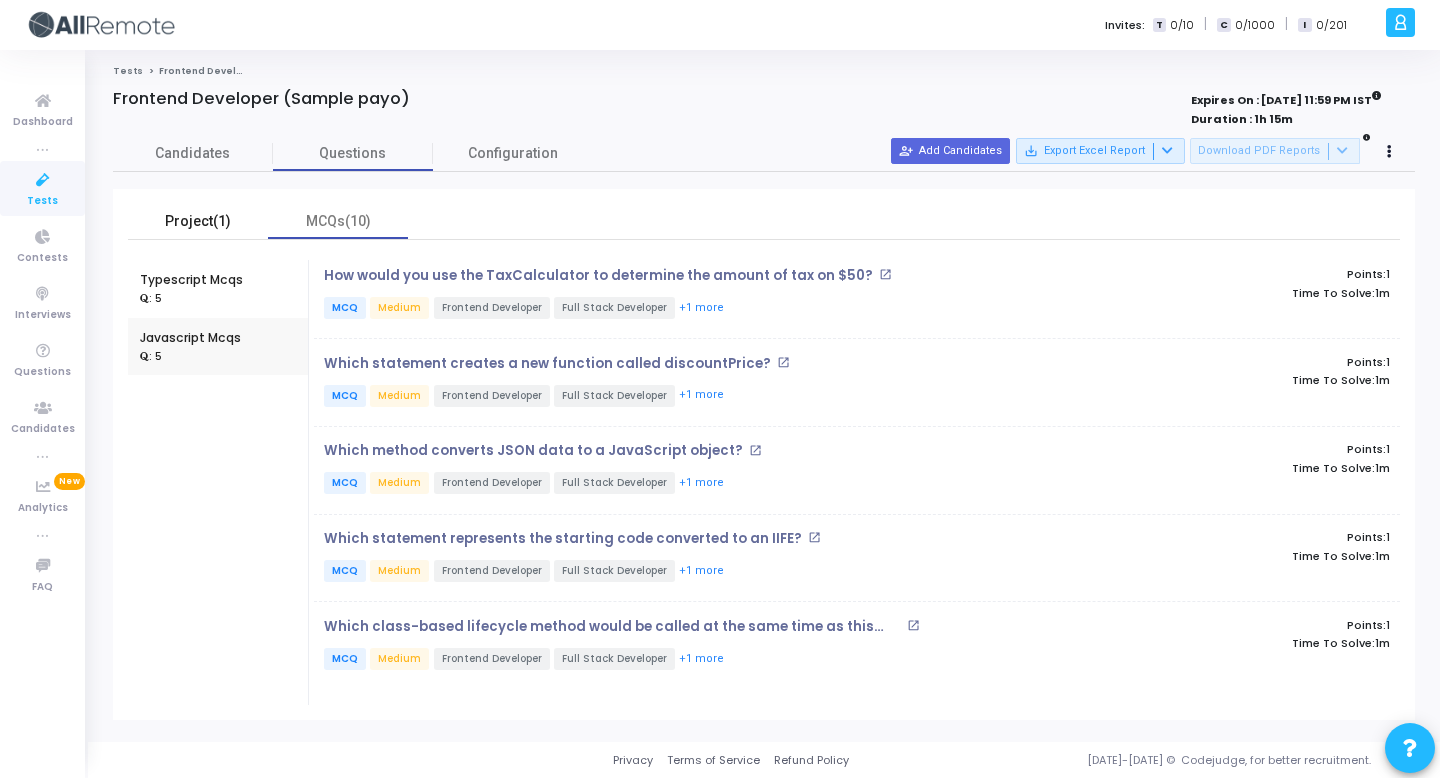 click on "Project(1)" at bounding box center (198, 221) 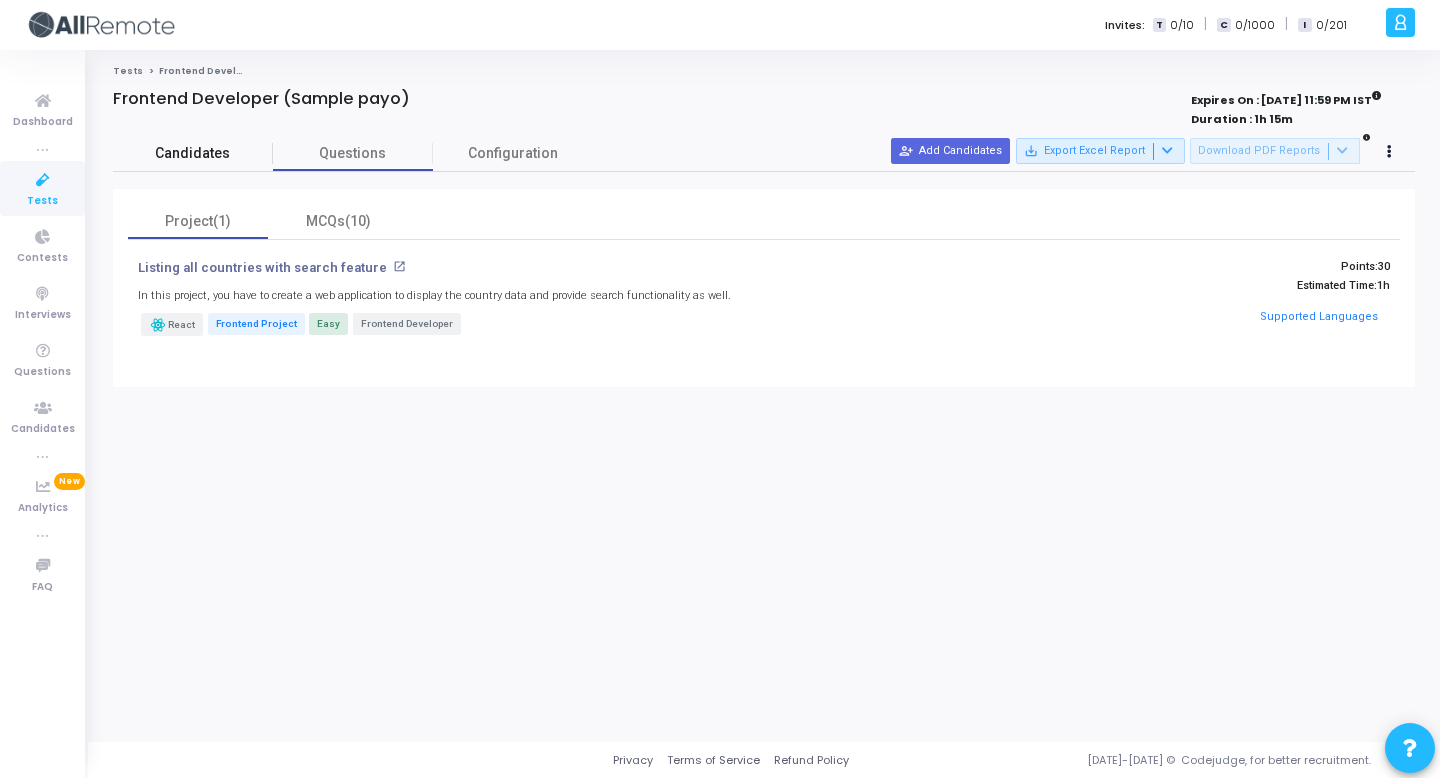 click on "Candidates" at bounding box center (193, 153) 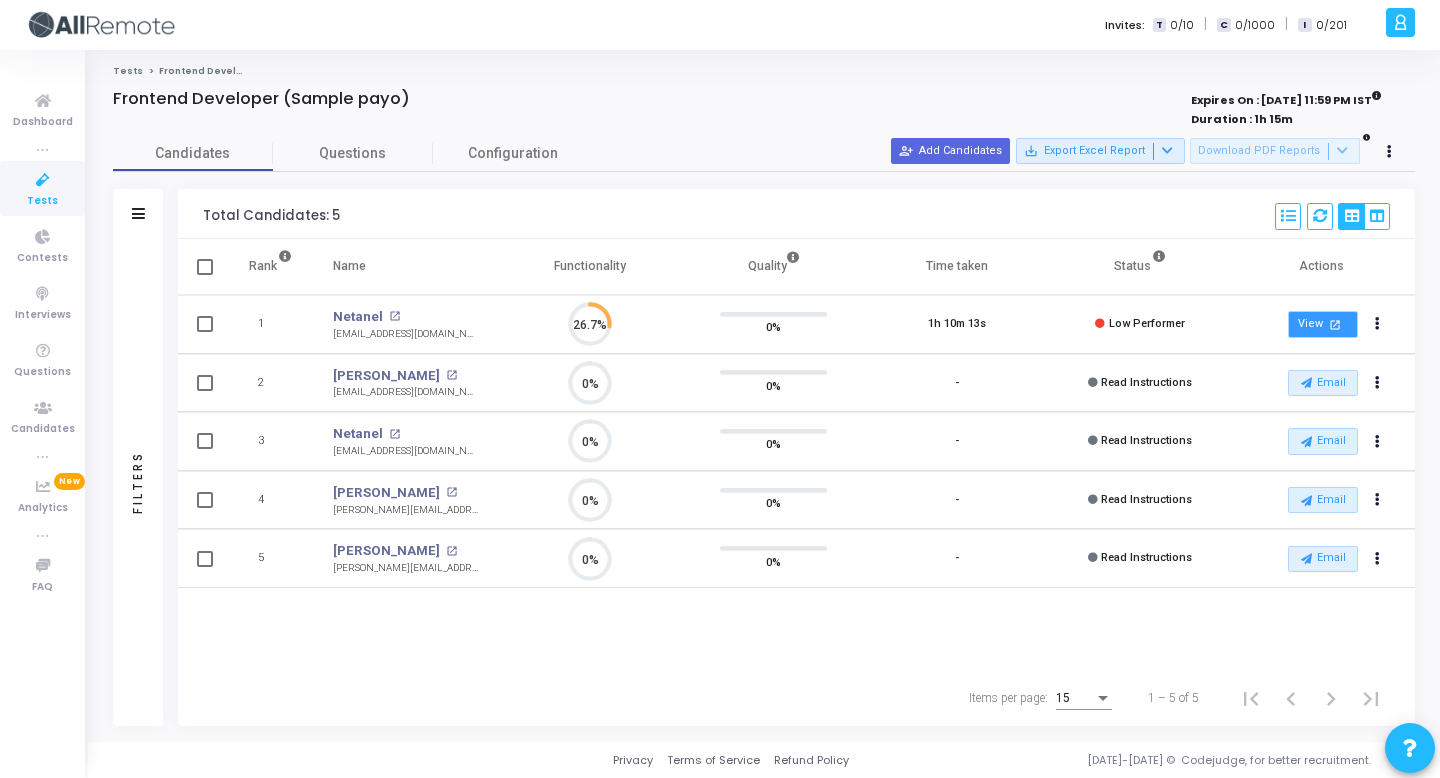 click on "View  open_in_new" at bounding box center (1323, 324) 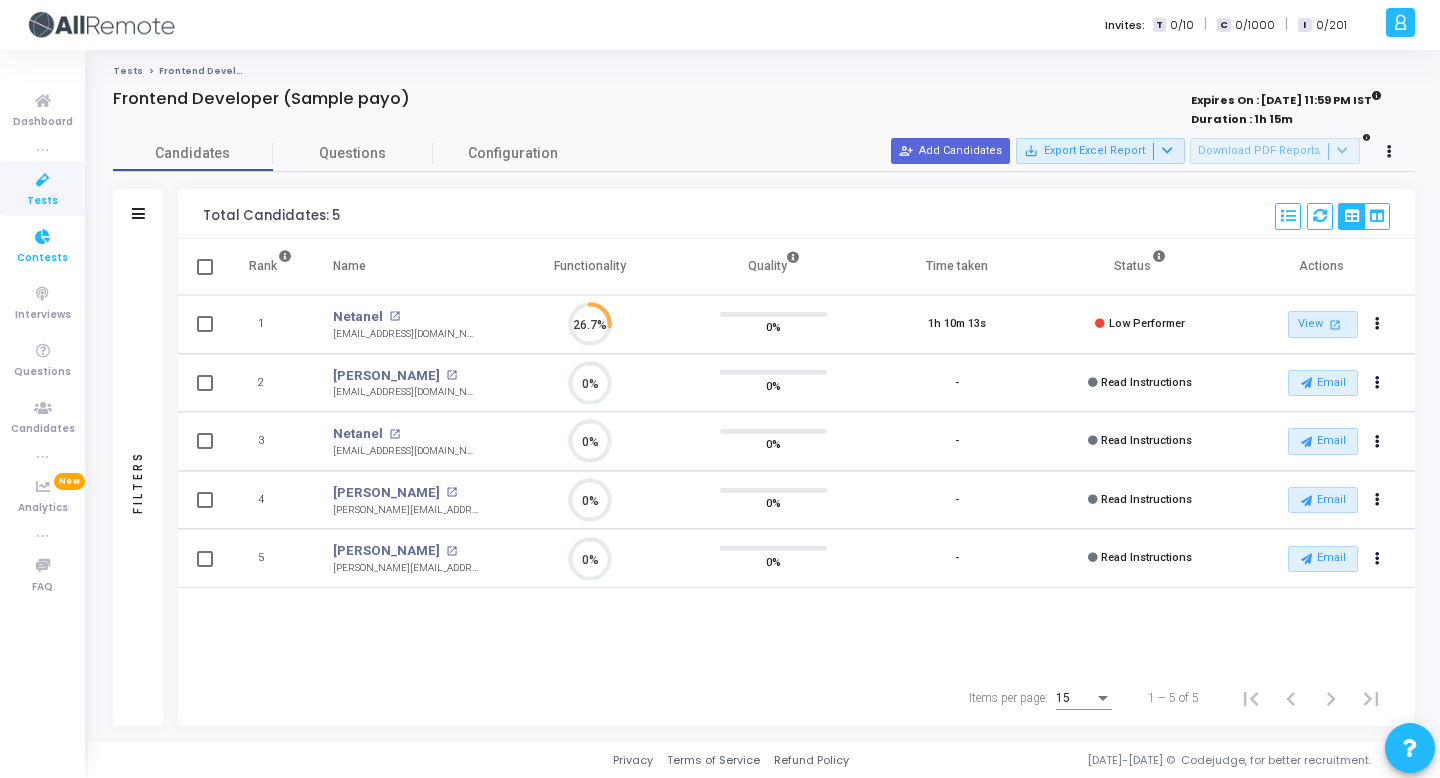 click at bounding box center [43, 237] 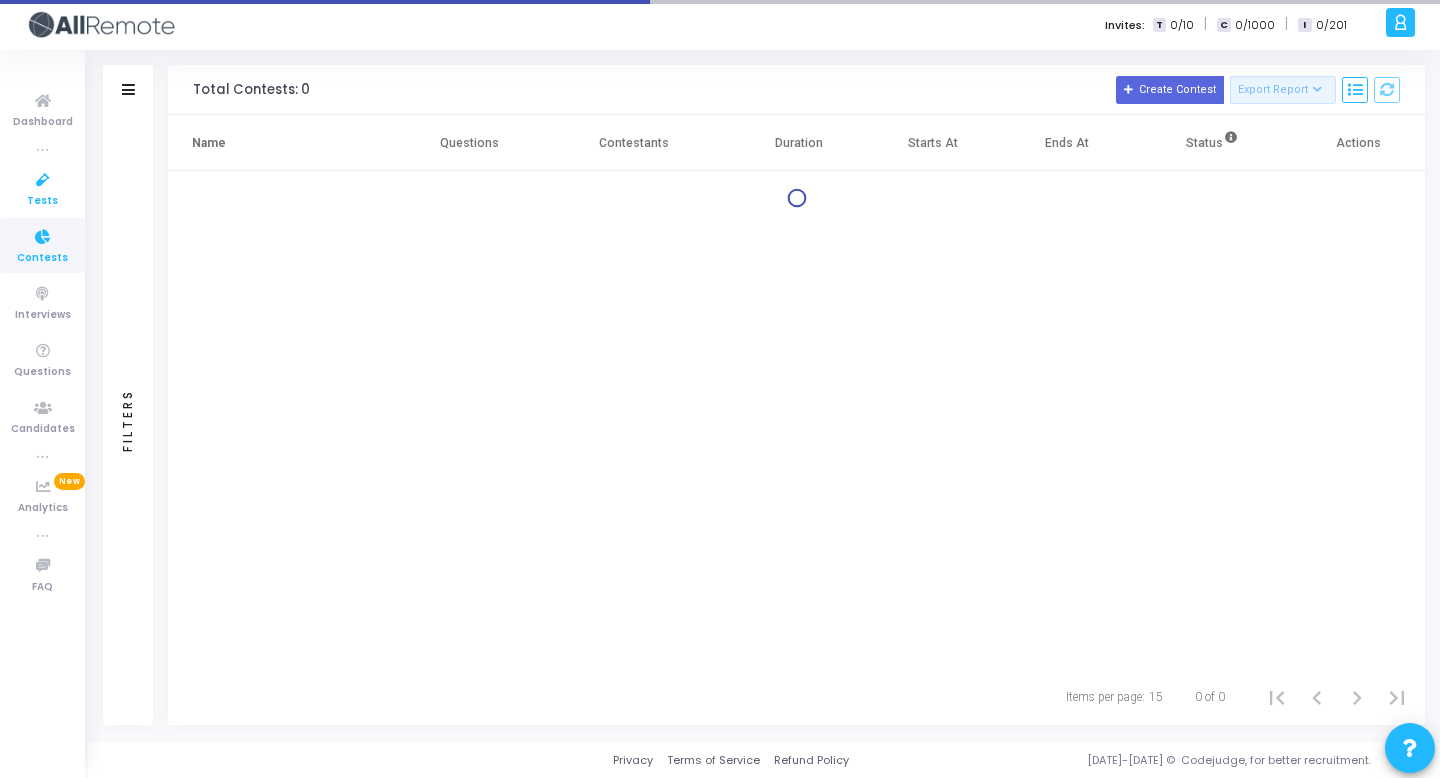 click on "Tests" at bounding box center (42, 201) 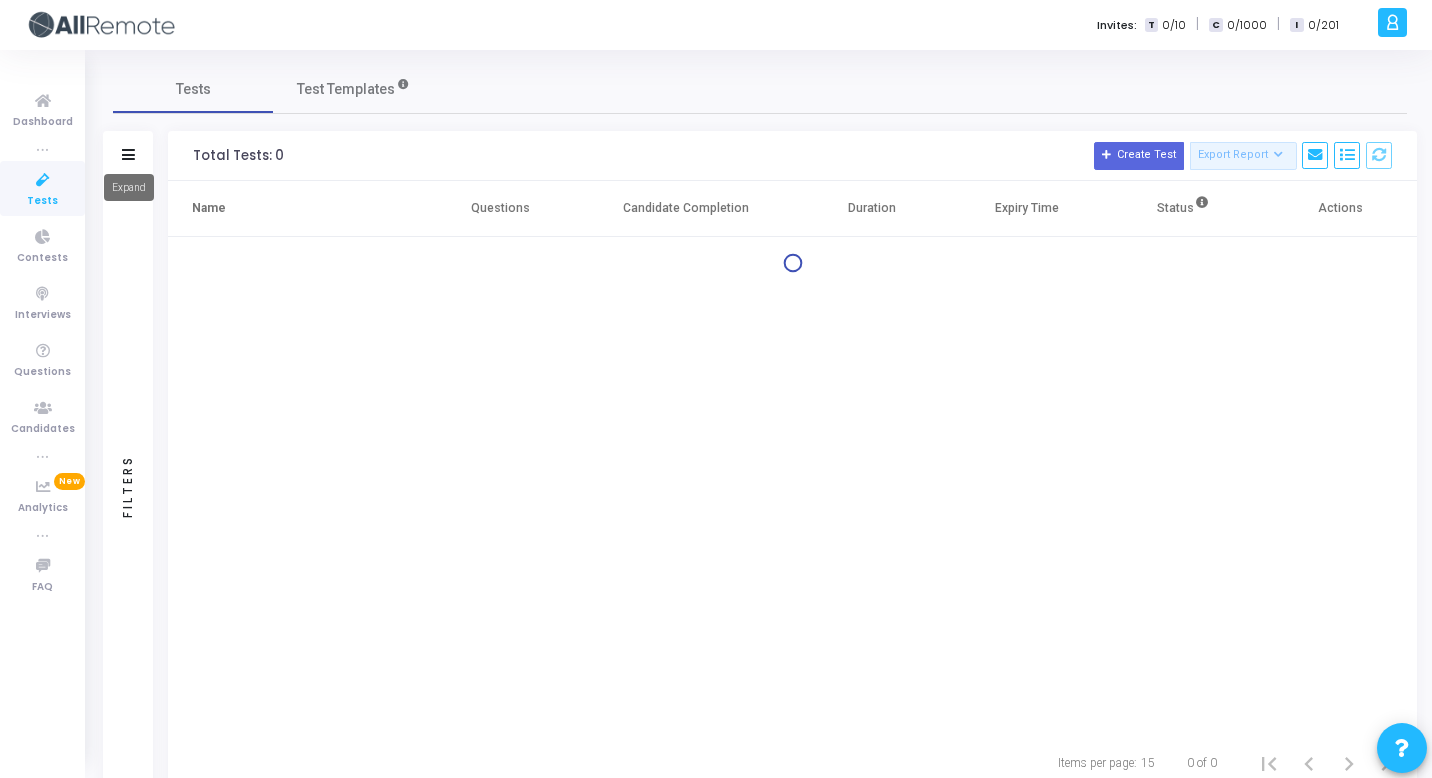 click 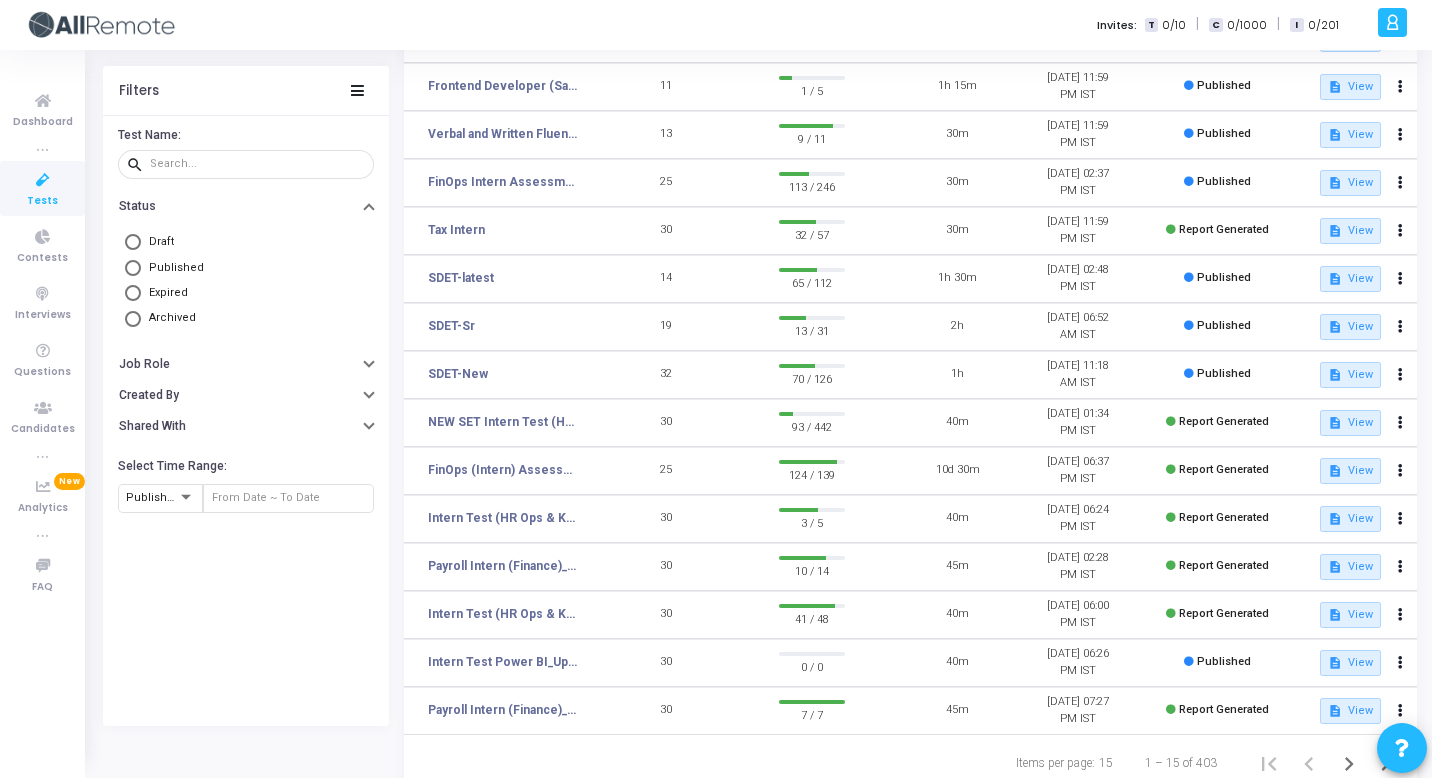 scroll, scrollTop: 286, scrollLeft: 0, axis: vertical 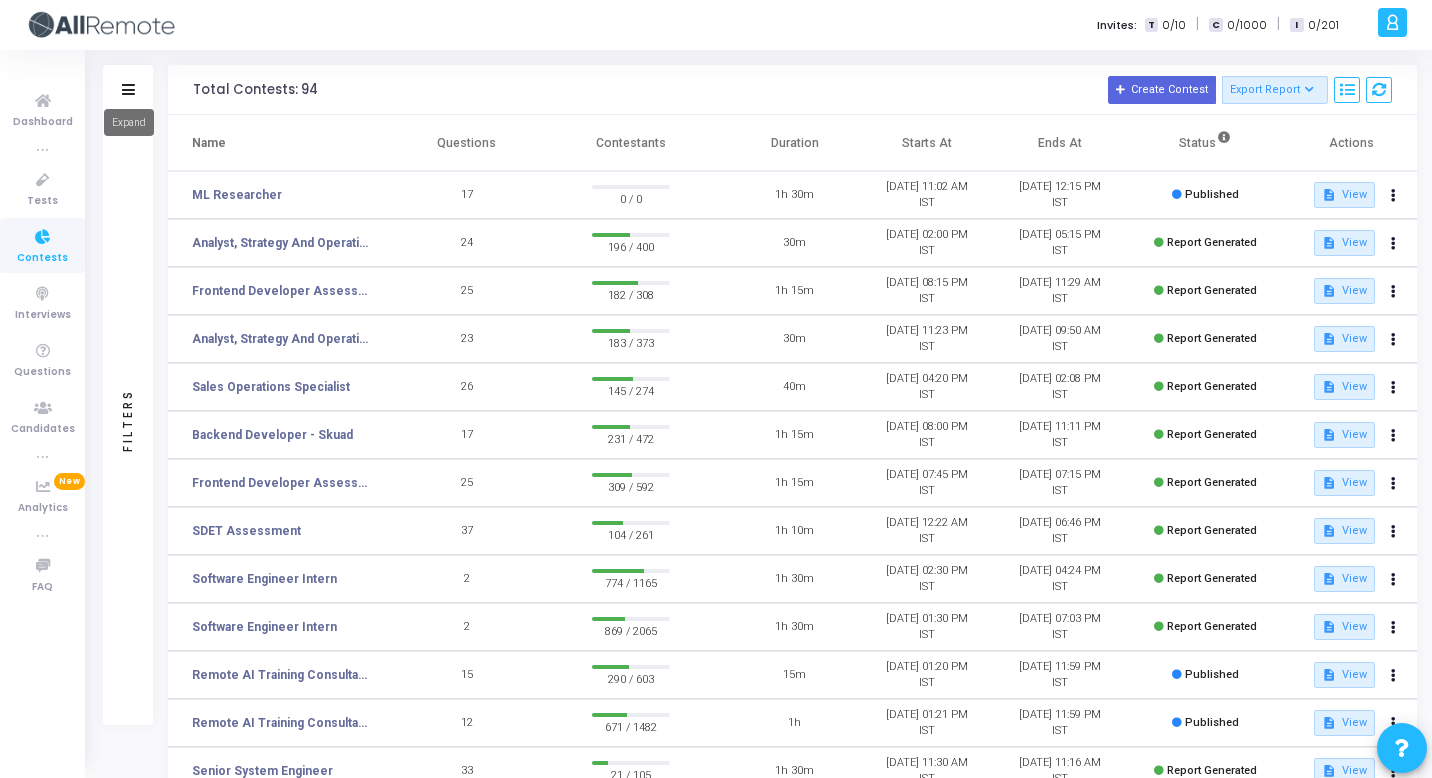 click 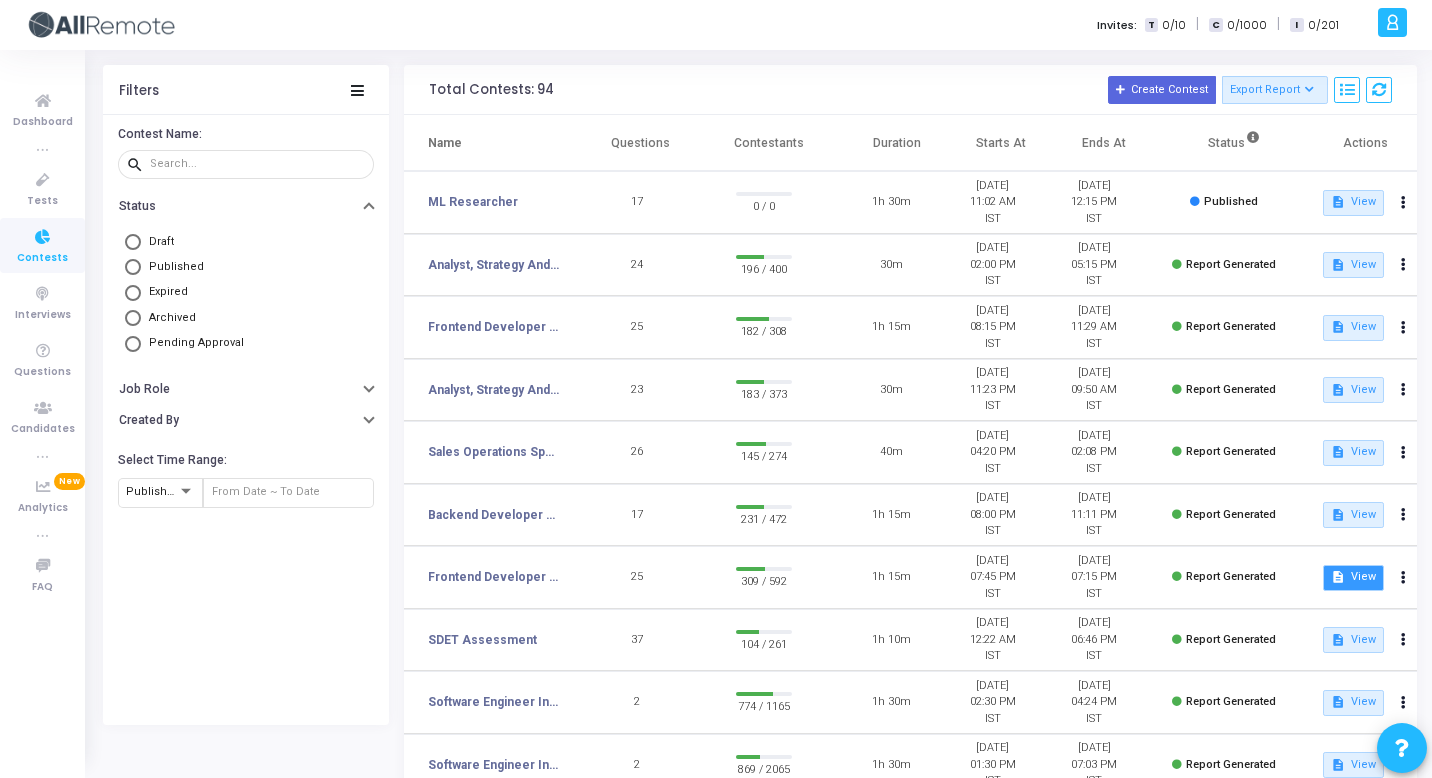 click on "description  View" 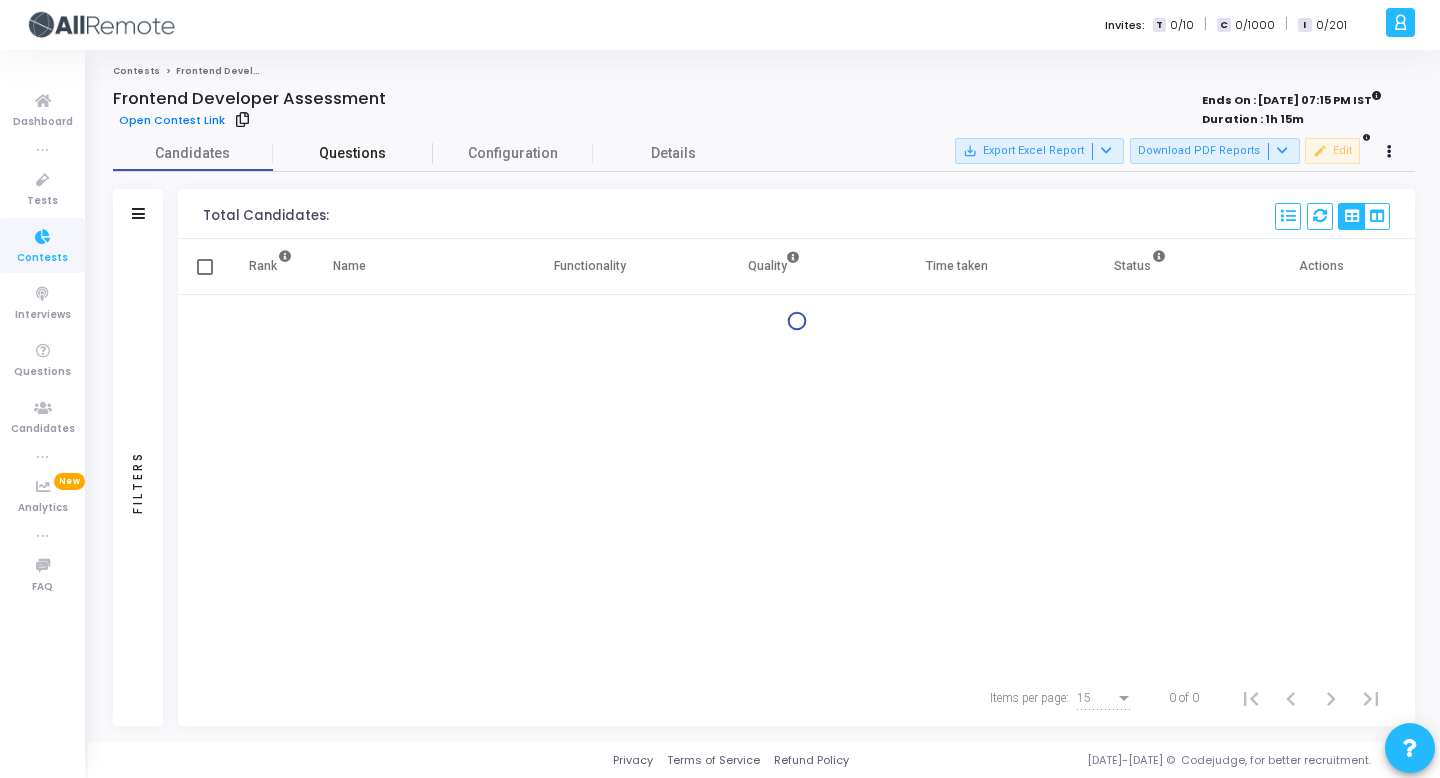 click on "Questions" 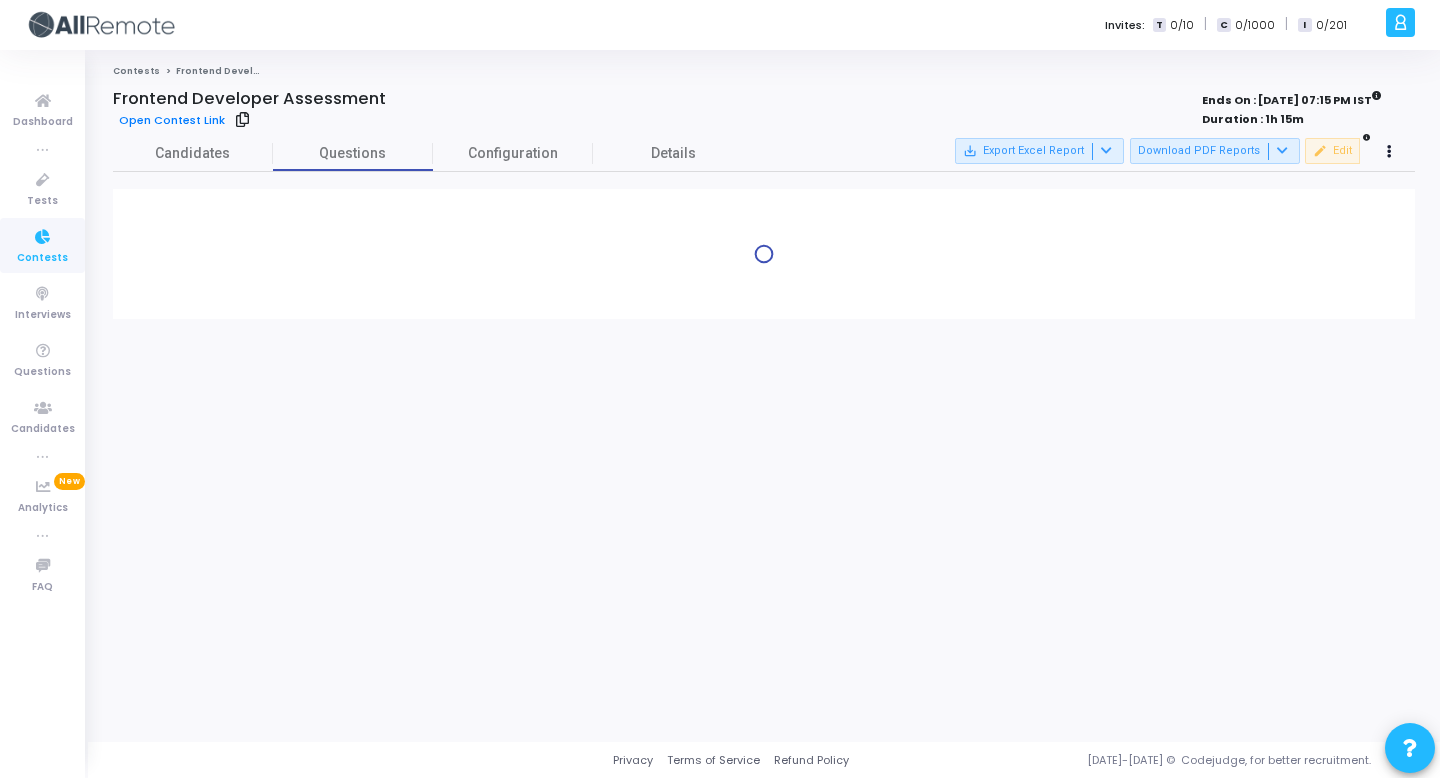 click on "Contests Frontend Developer Assessment Frontend Developer Assessment Open Contest Link Ends On : 05 May, 2025 07:15 PM IST   Duration : 1h 15m Candidates Questions Configuration Details  Filters   Filters   Candidate Name/Email  search  Candidate Status     Registered     Read Instructions     Currently Active     Project Submitted     Evaluation Pending   View more   Candidate Selection Status   Functionality(in %)   Select Time Range   Left full-screen mode   Switched tab or window   IP address change   Geolocation change   Proctoring stopped   Multiple Monitor Detection   Plagiarism Percentage   No face detected   Multiple faces detected   Face is out of frame   Face is covered   Looking away from the webcam   Unrecognised face detected   Face not towards webcam   Total Candidates: 592   Select   S No   Name   Questions   Functionality   Quality   Time Taken   Registered At   Started At   Completed At   Selection   Webcam Sharing   Screen Sharing   Plagiarized   Left full-screen mode   Feedback" 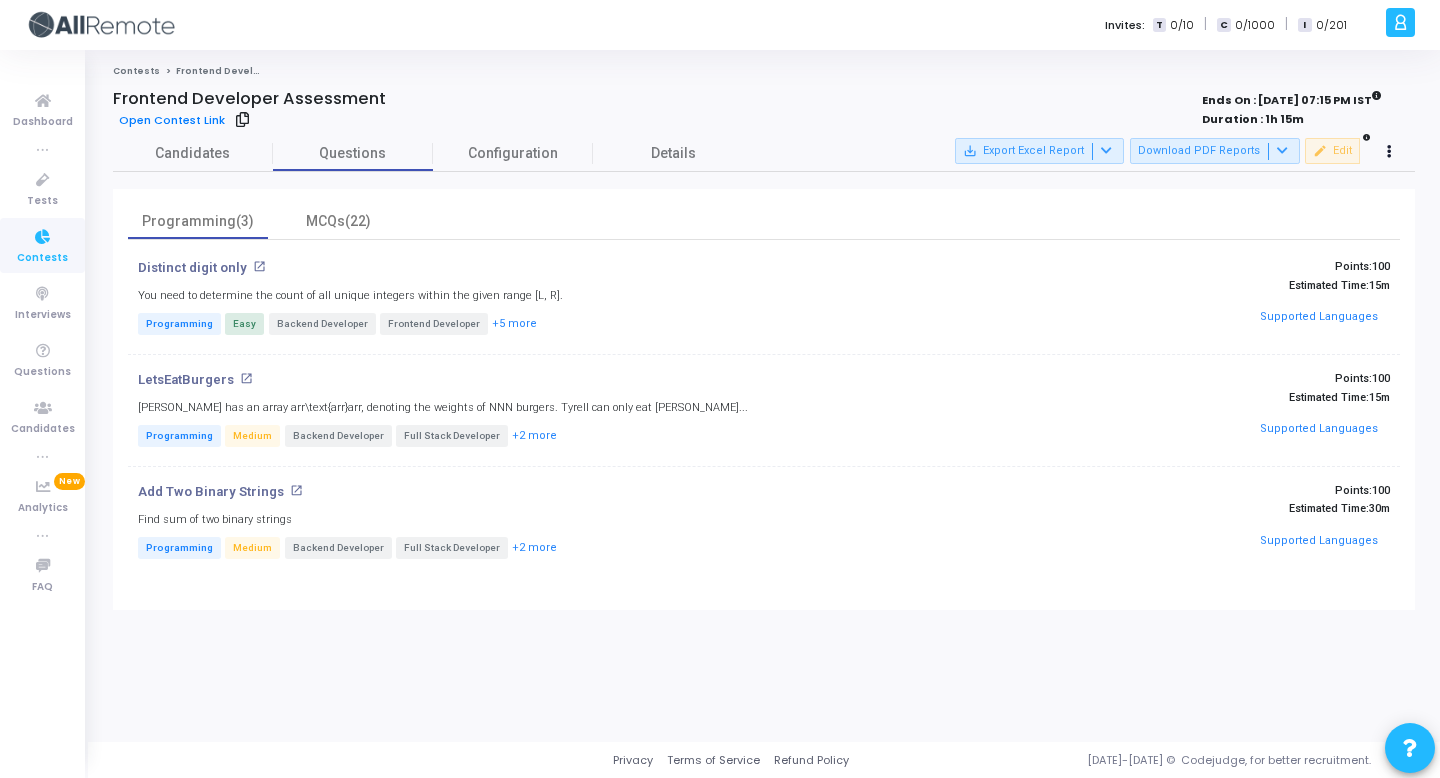 click on "open_in_new" 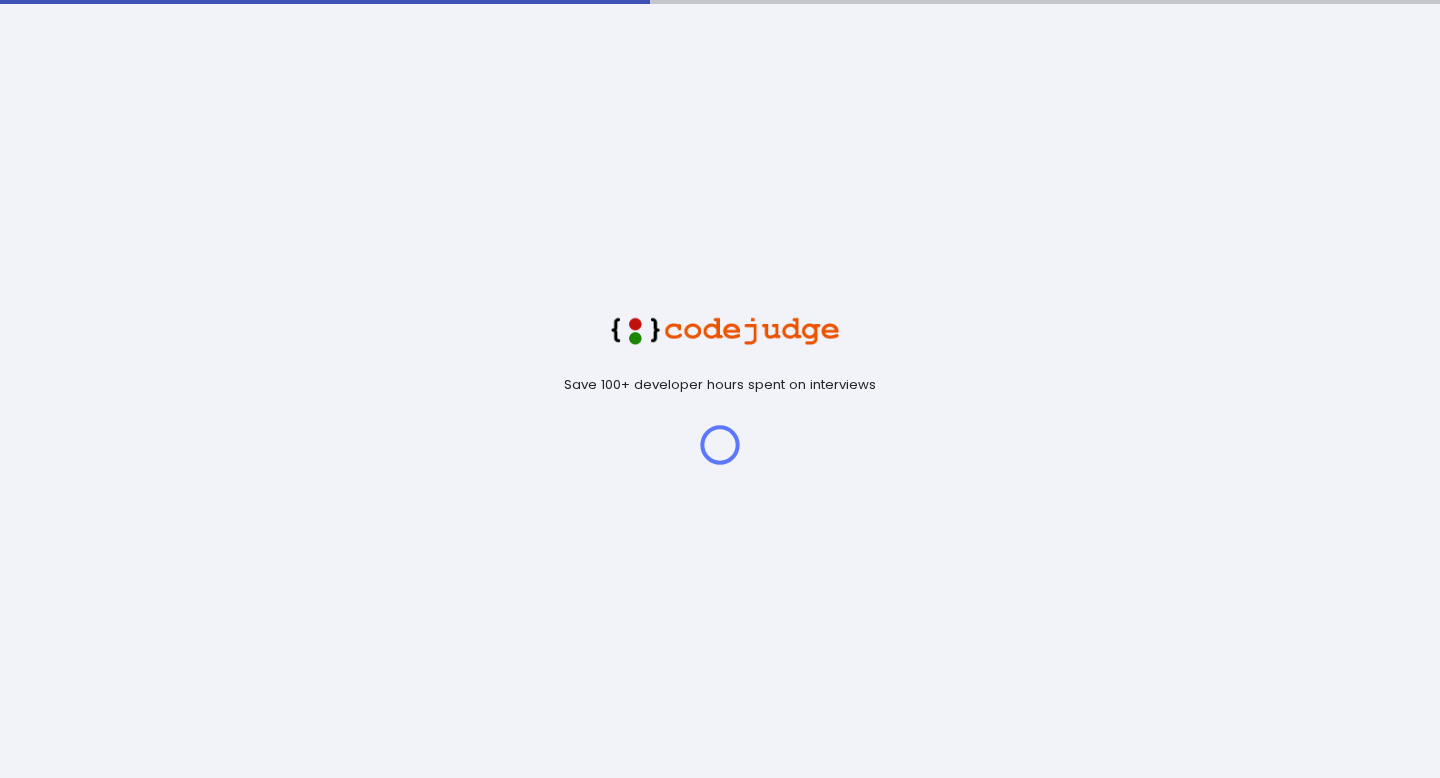 scroll, scrollTop: 0, scrollLeft: 0, axis: both 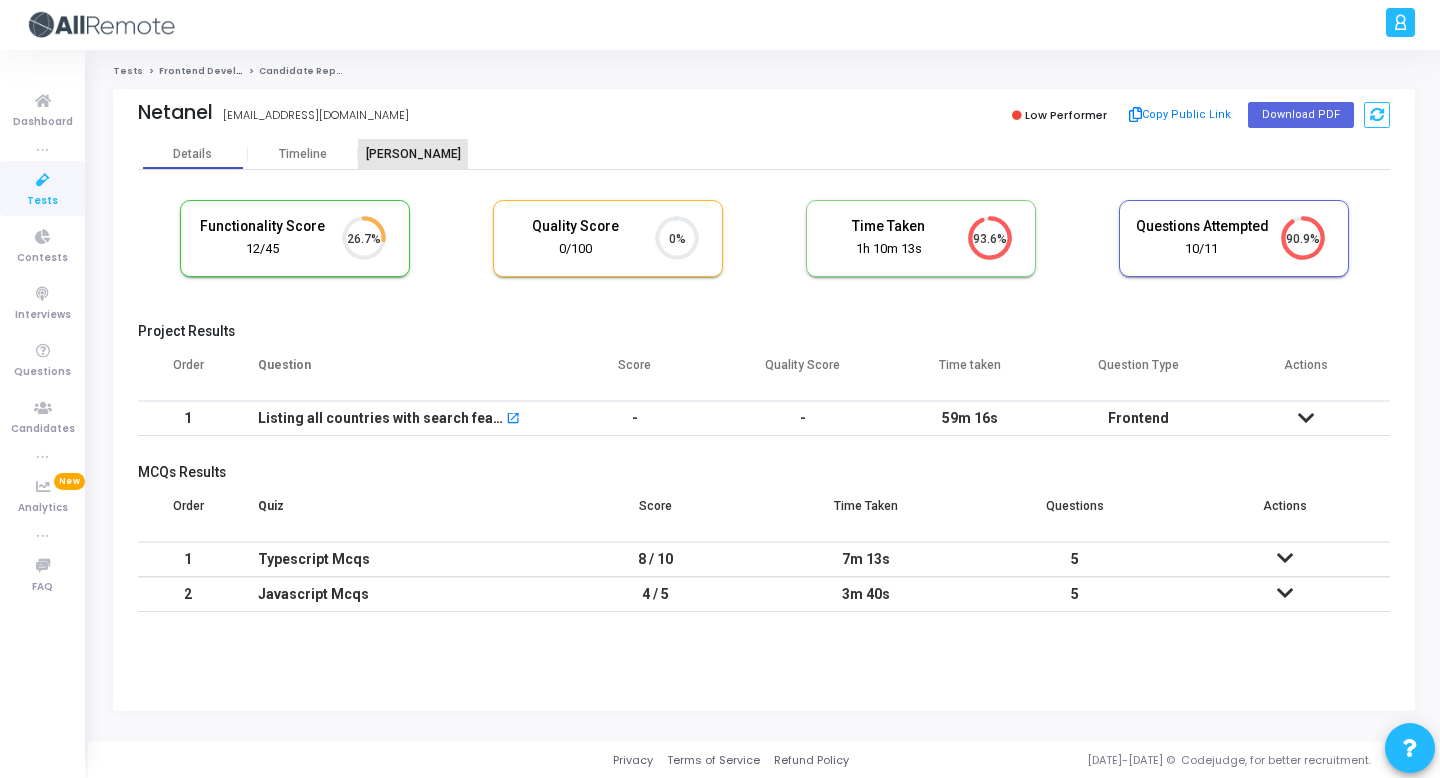 click on "Proctor" at bounding box center [413, 154] 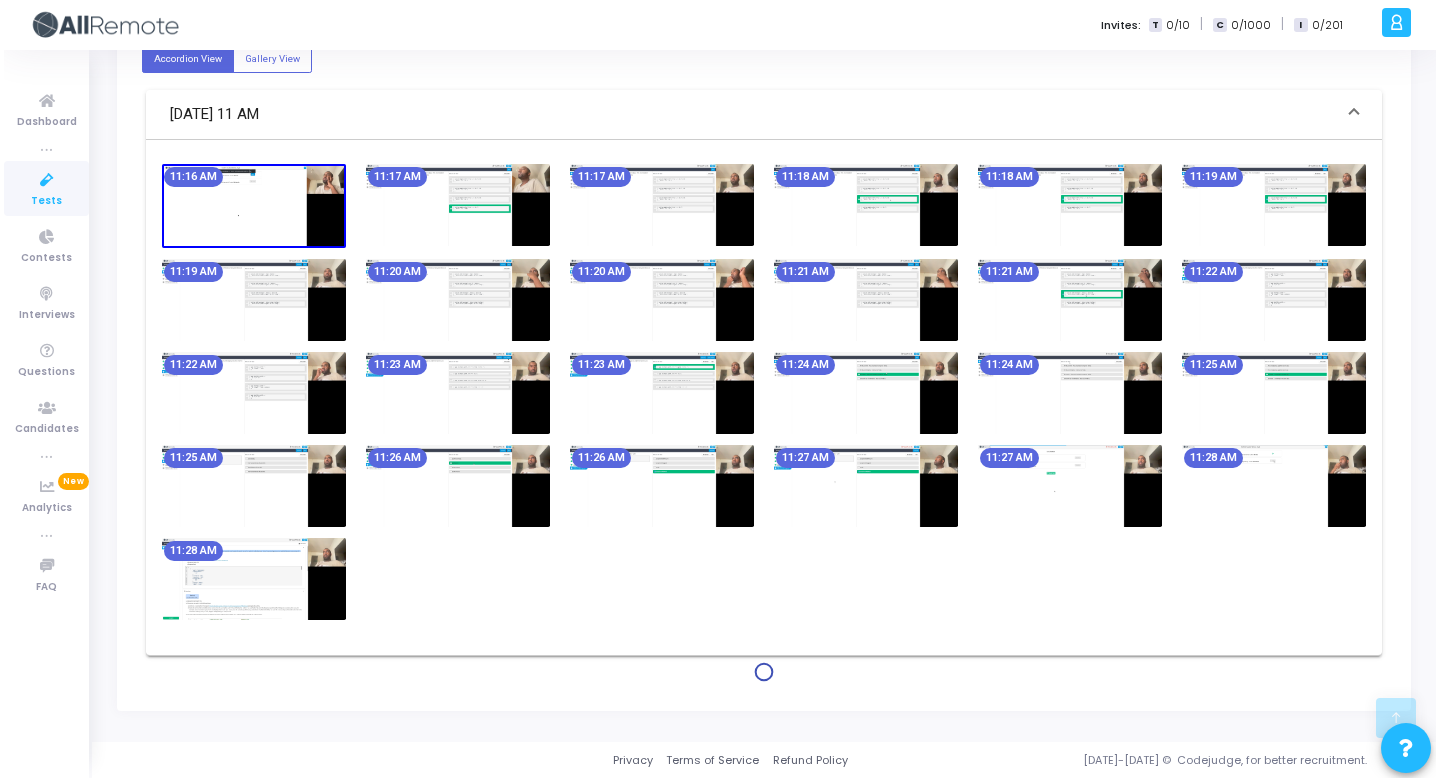 scroll, scrollTop: 0, scrollLeft: 0, axis: both 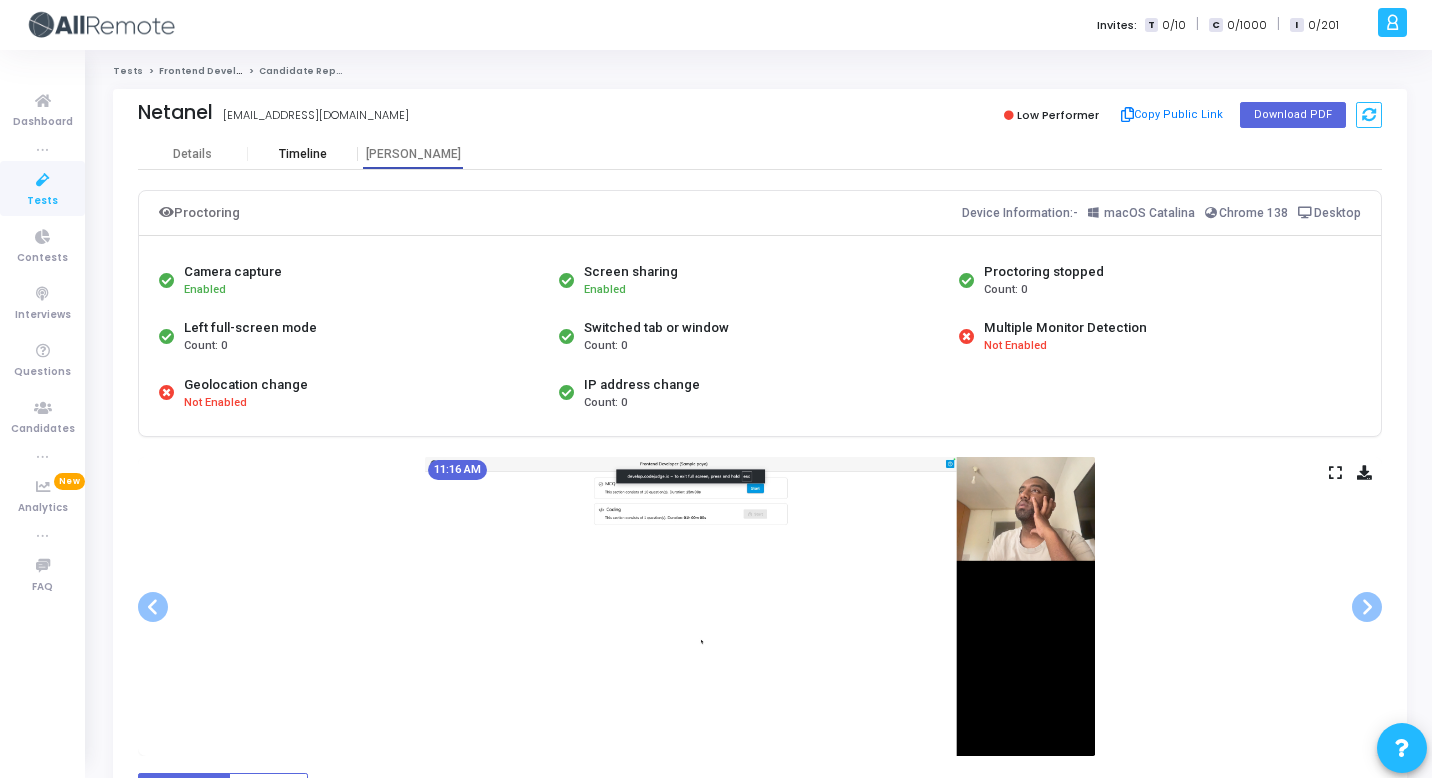 click on "Timeline" at bounding box center [303, 154] 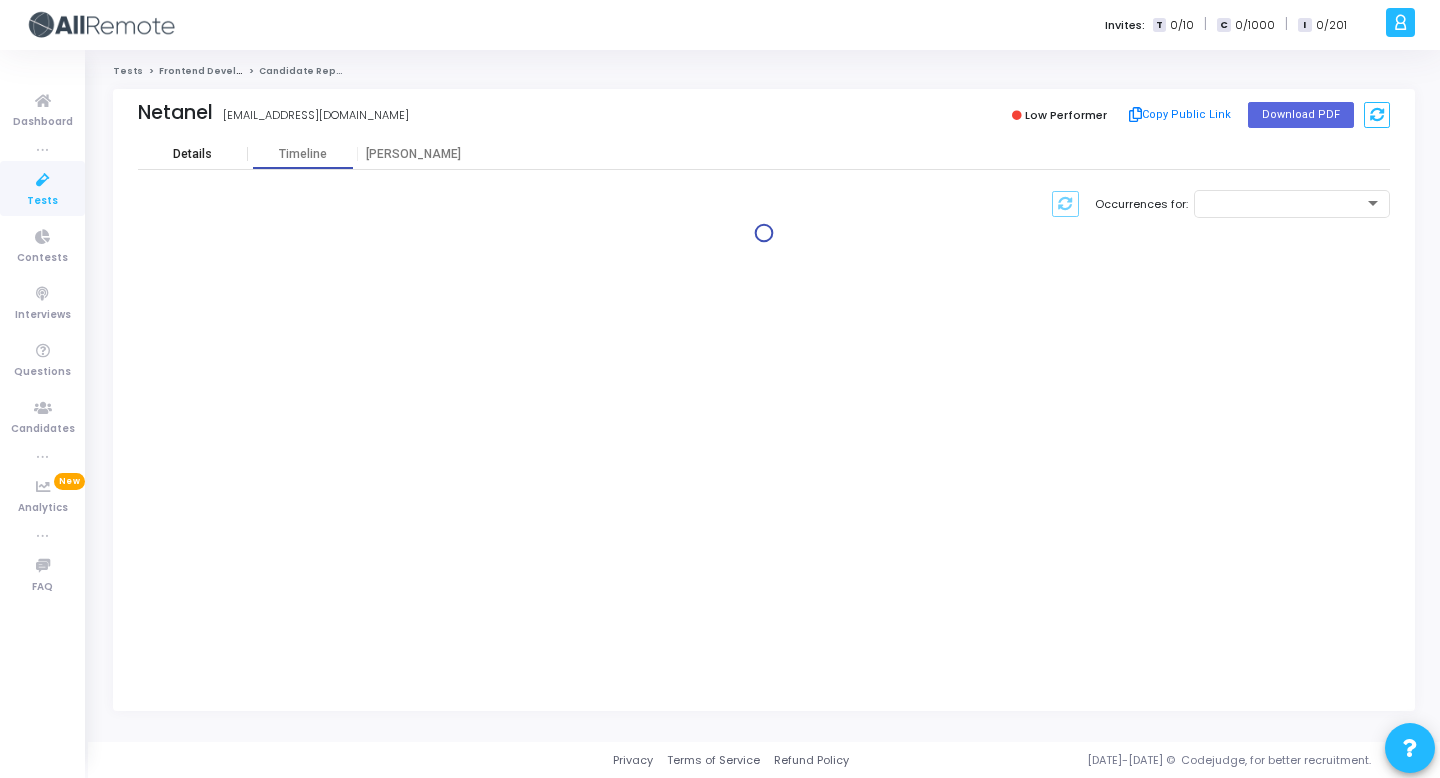 click on "Details" at bounding box center (193, 154) 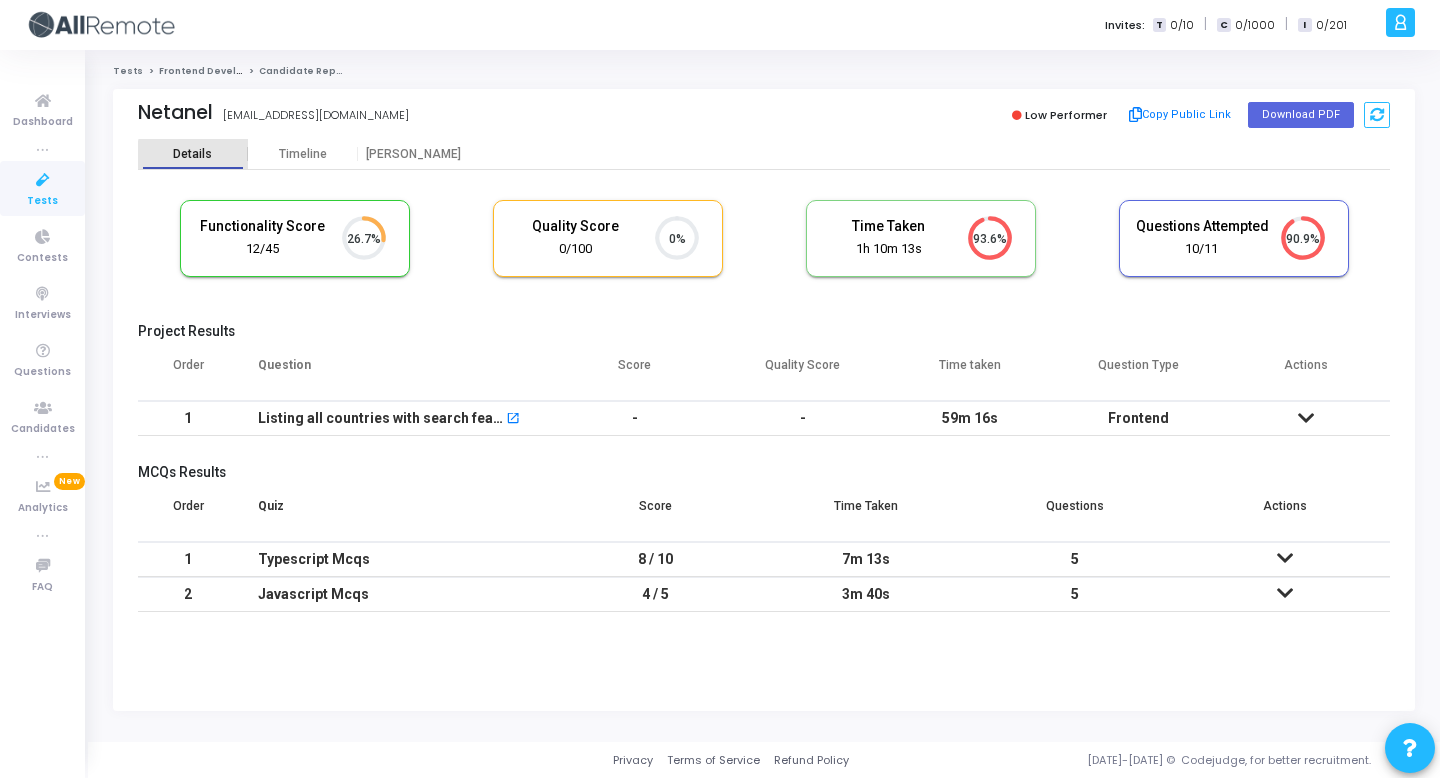 scroll, scrollTop: 9, scrollLeft: 9, axis: both 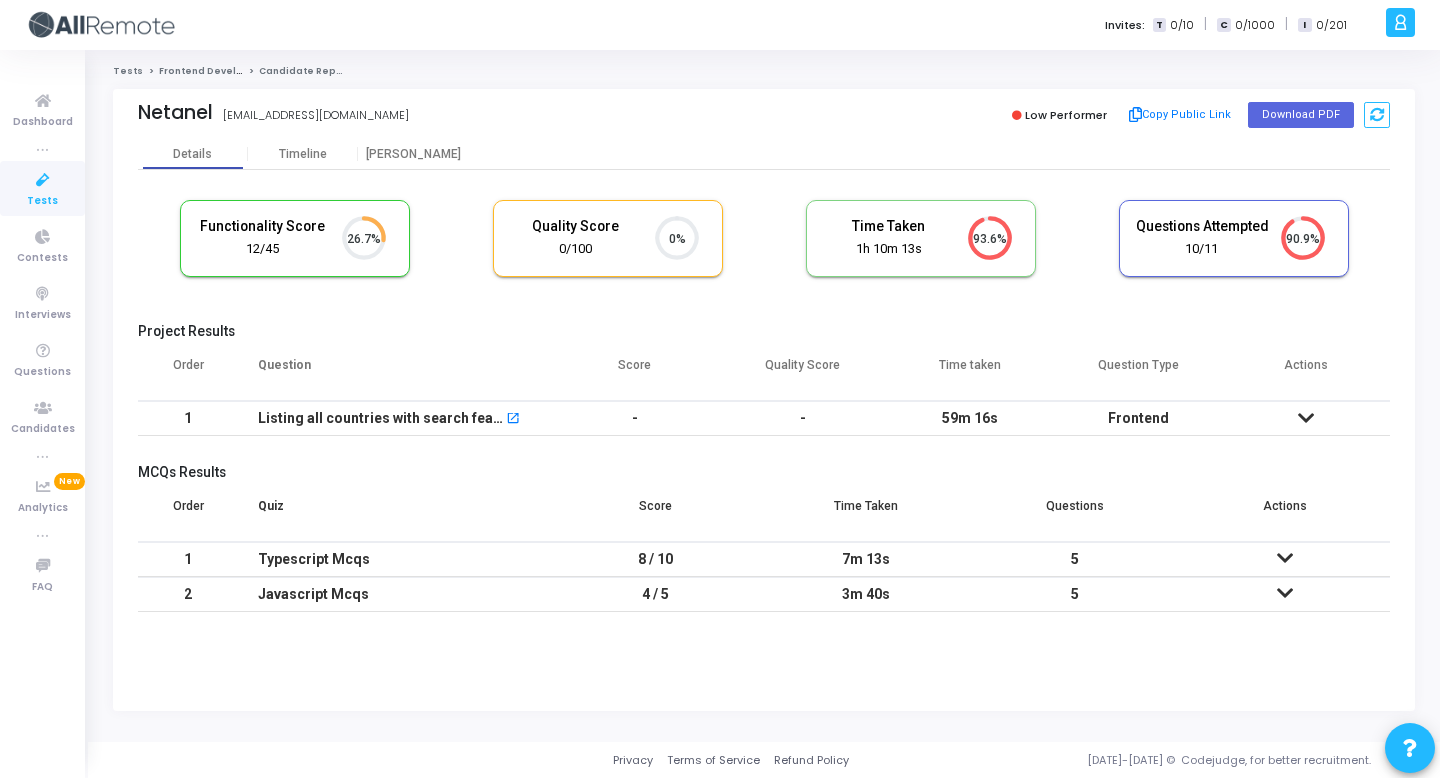 click at bounding box center [1306, 418] 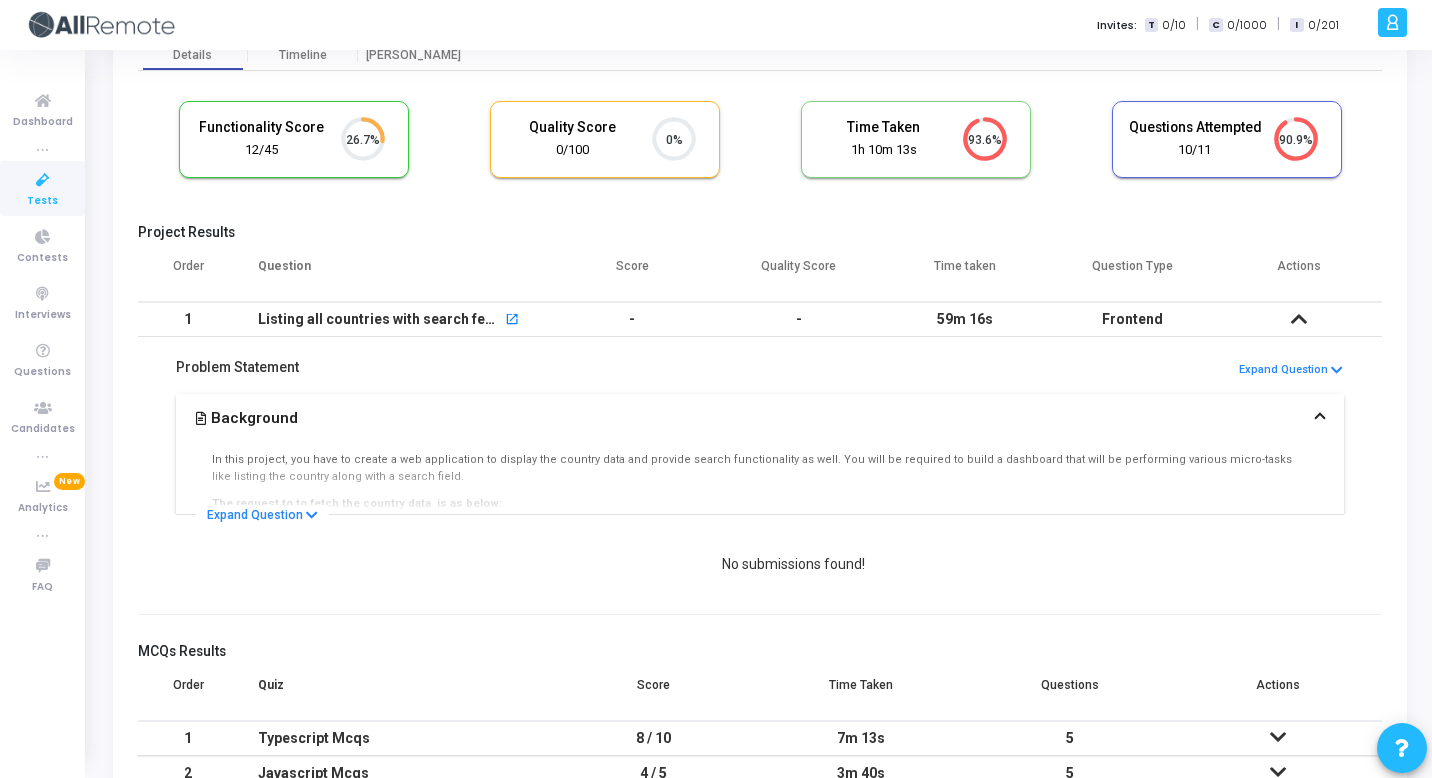 scroll, scrollTop: 0, scrollLeft: 0, axis: both 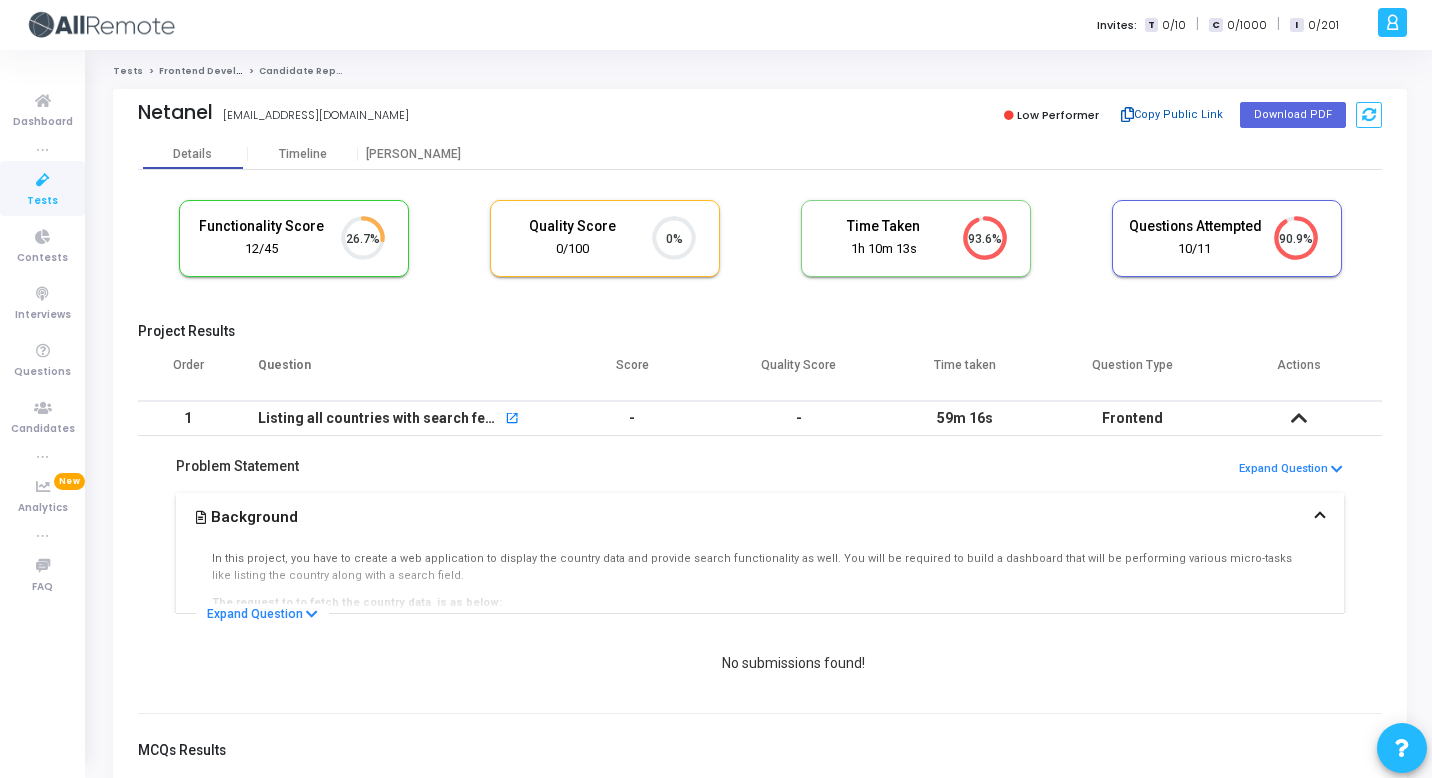 click on "Copy Public Link" 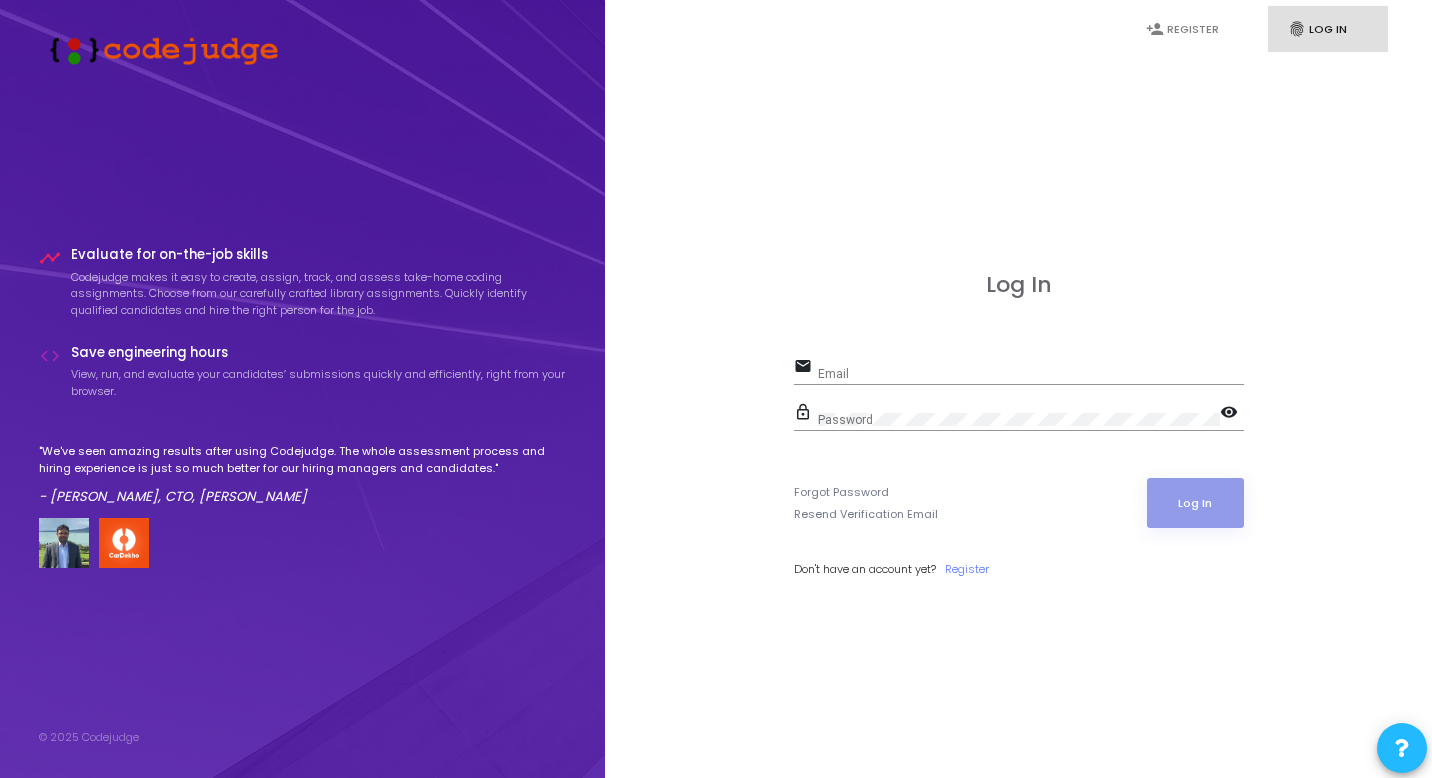 scroll, scrollTop: 0, scrollLeft: 0, axis: both 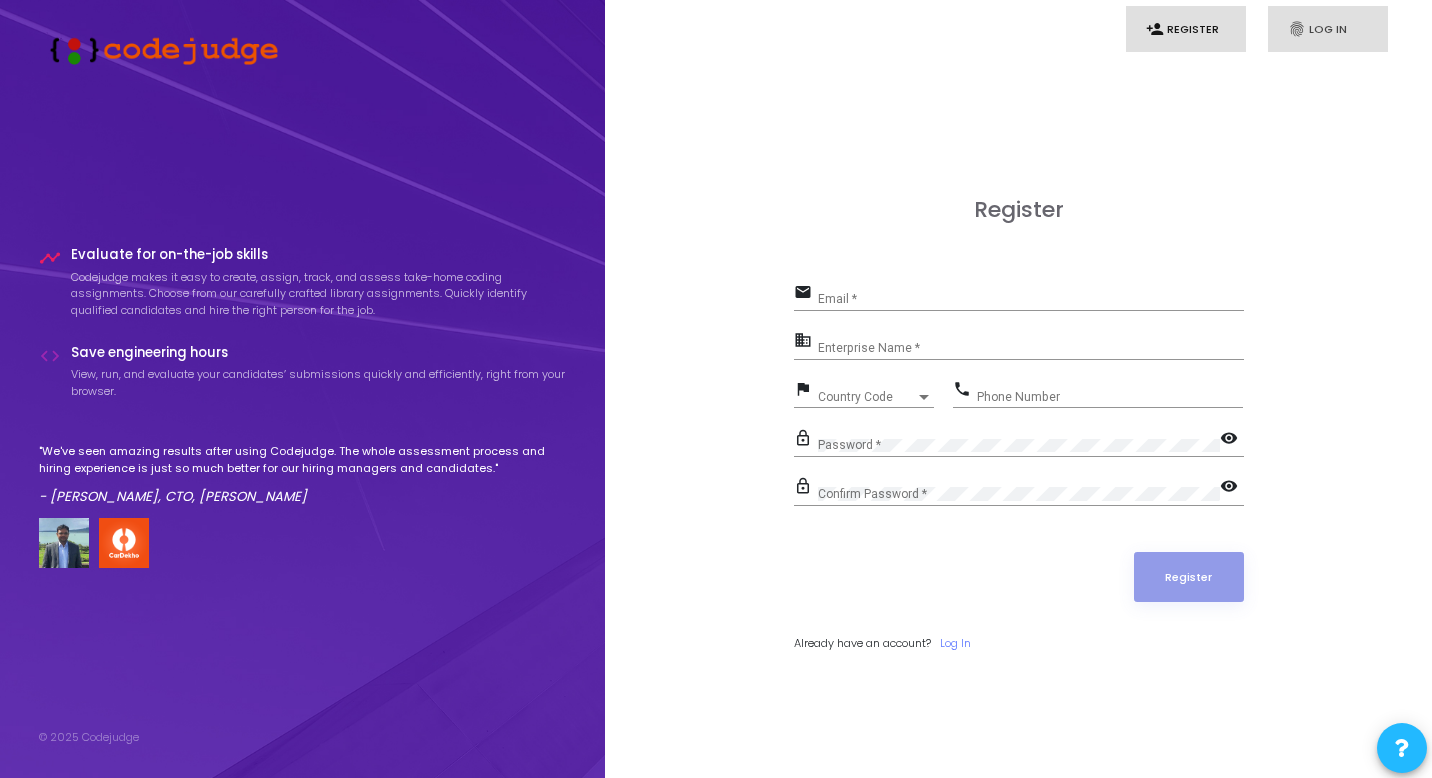 click on "fingerprint" at bounding box center (1297, 29) 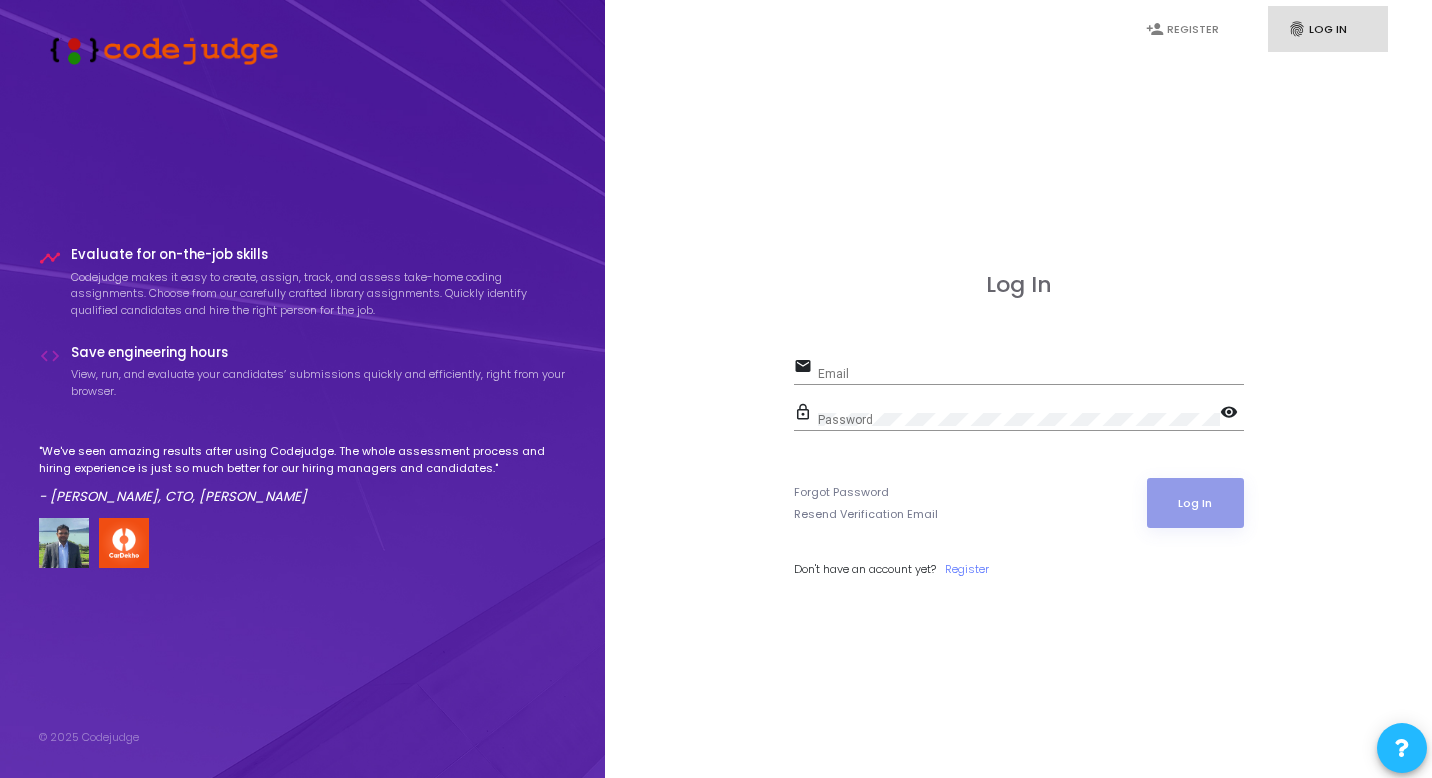 click on "Email" at bounding box center (1031, 374) 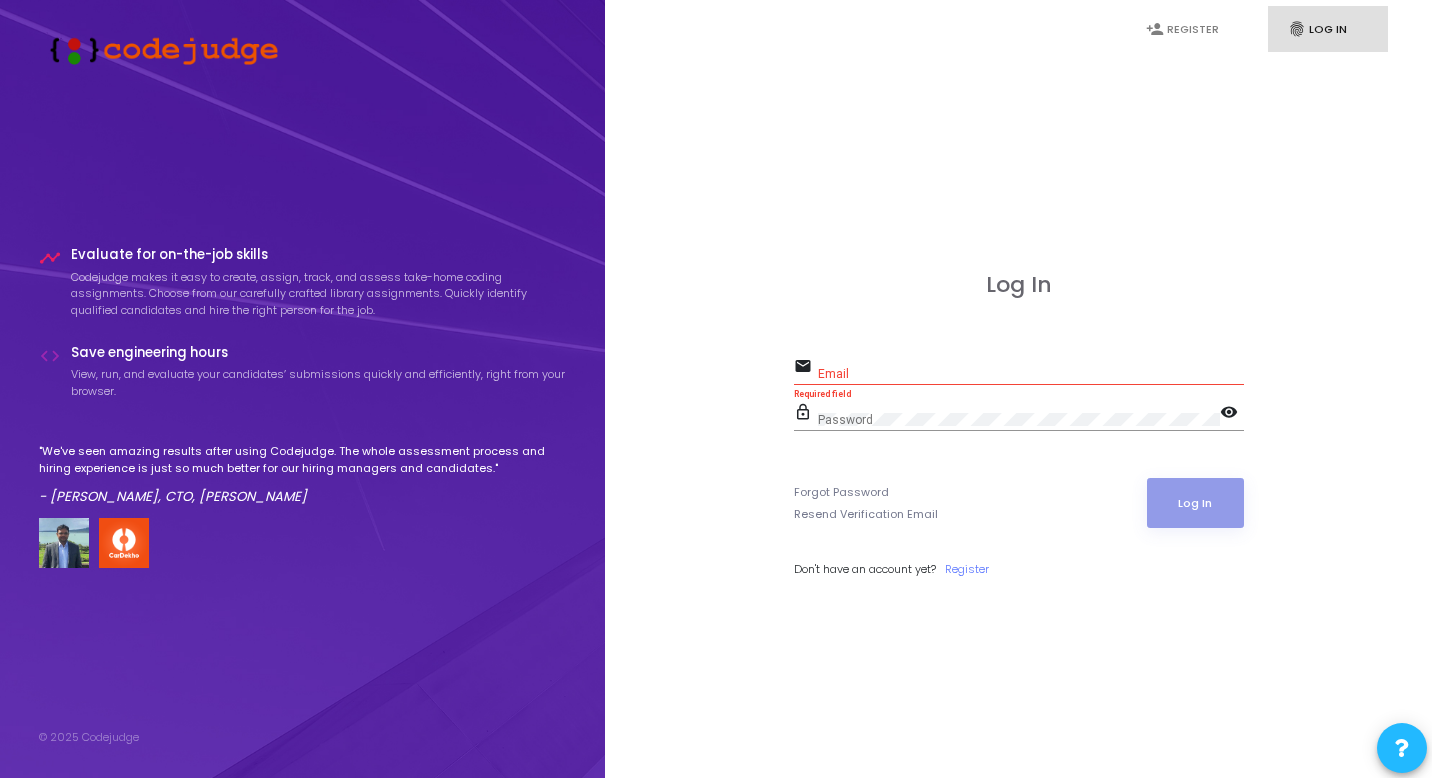 type on "recruiter@allremote.jobs" 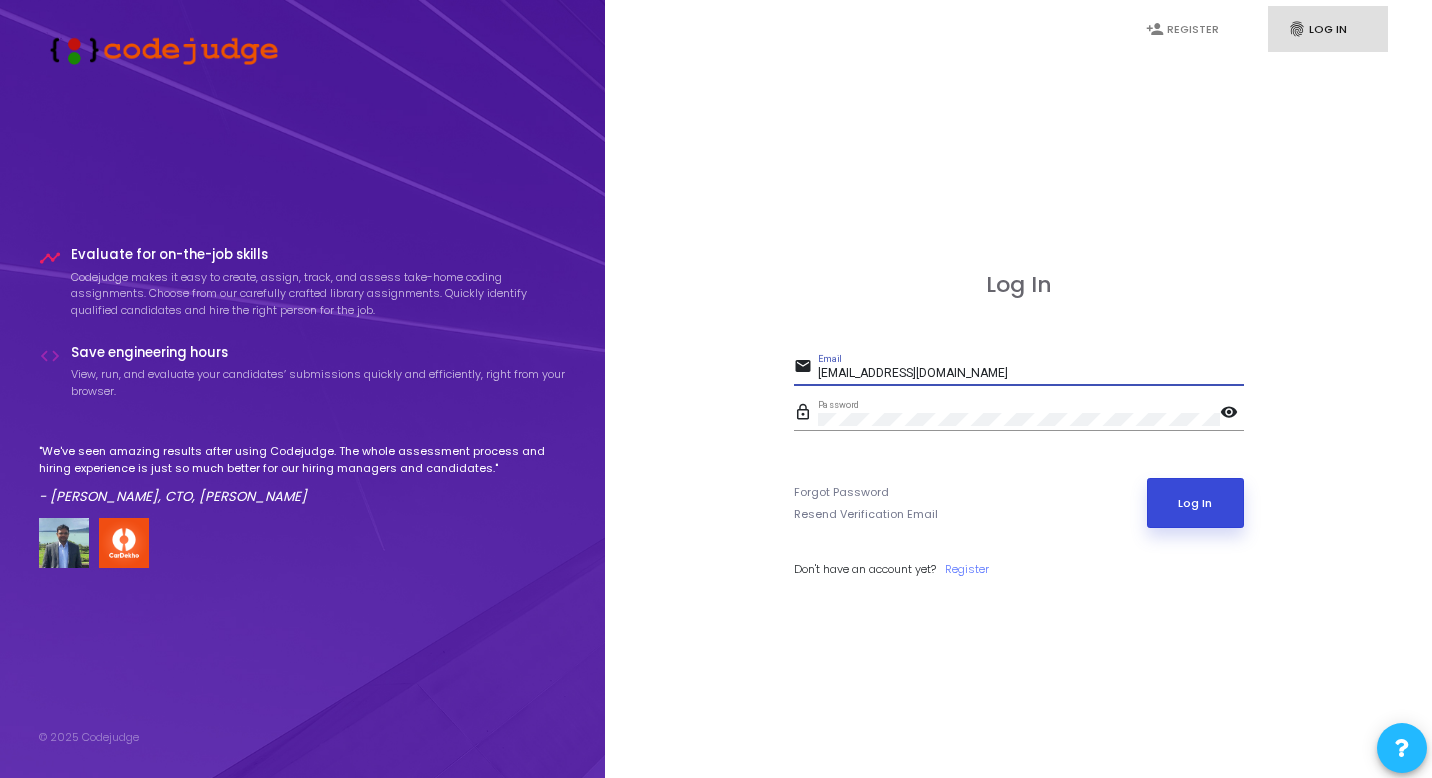 click on "Log In" at bounding box center [1195, 503] 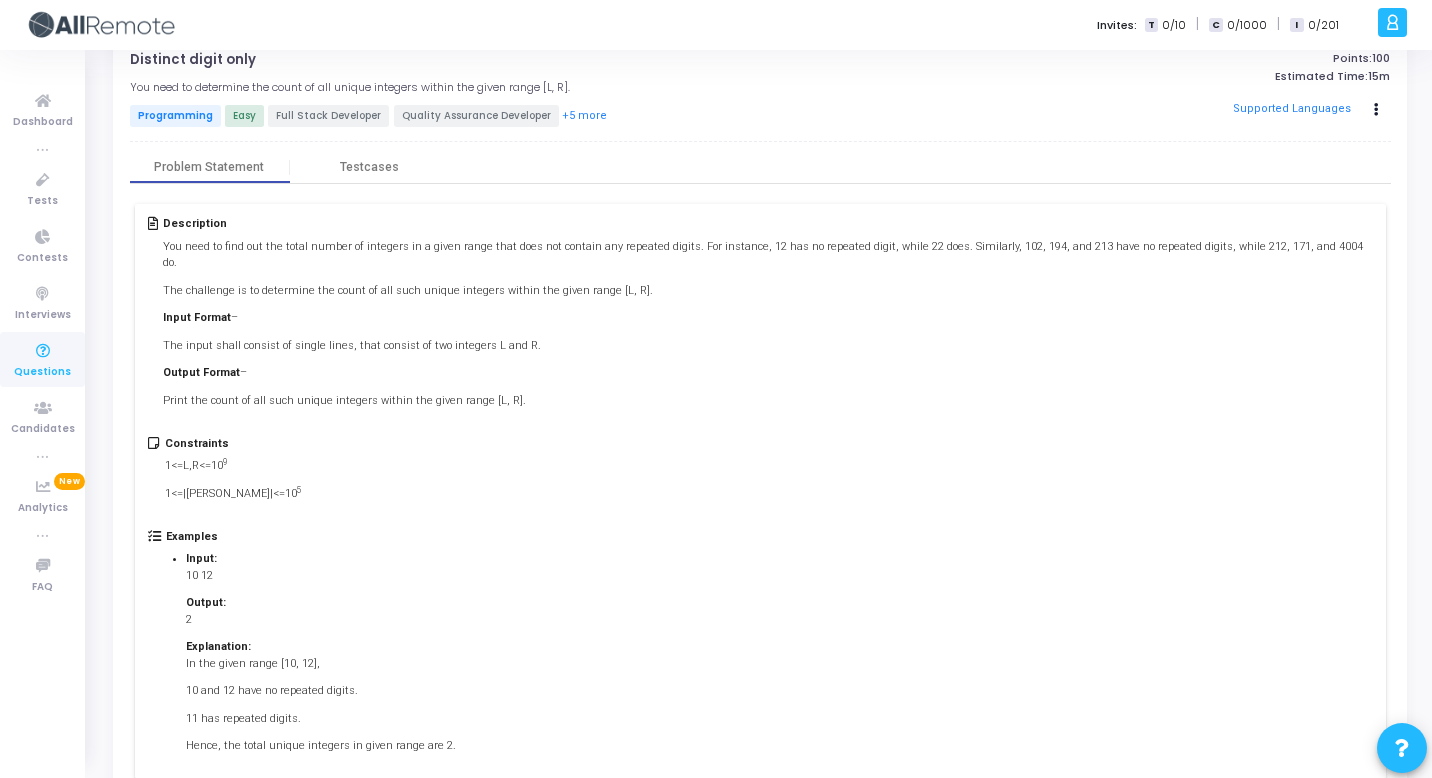 scroll, scrollTop: 52, scrollLeft: 0, axis: vertical 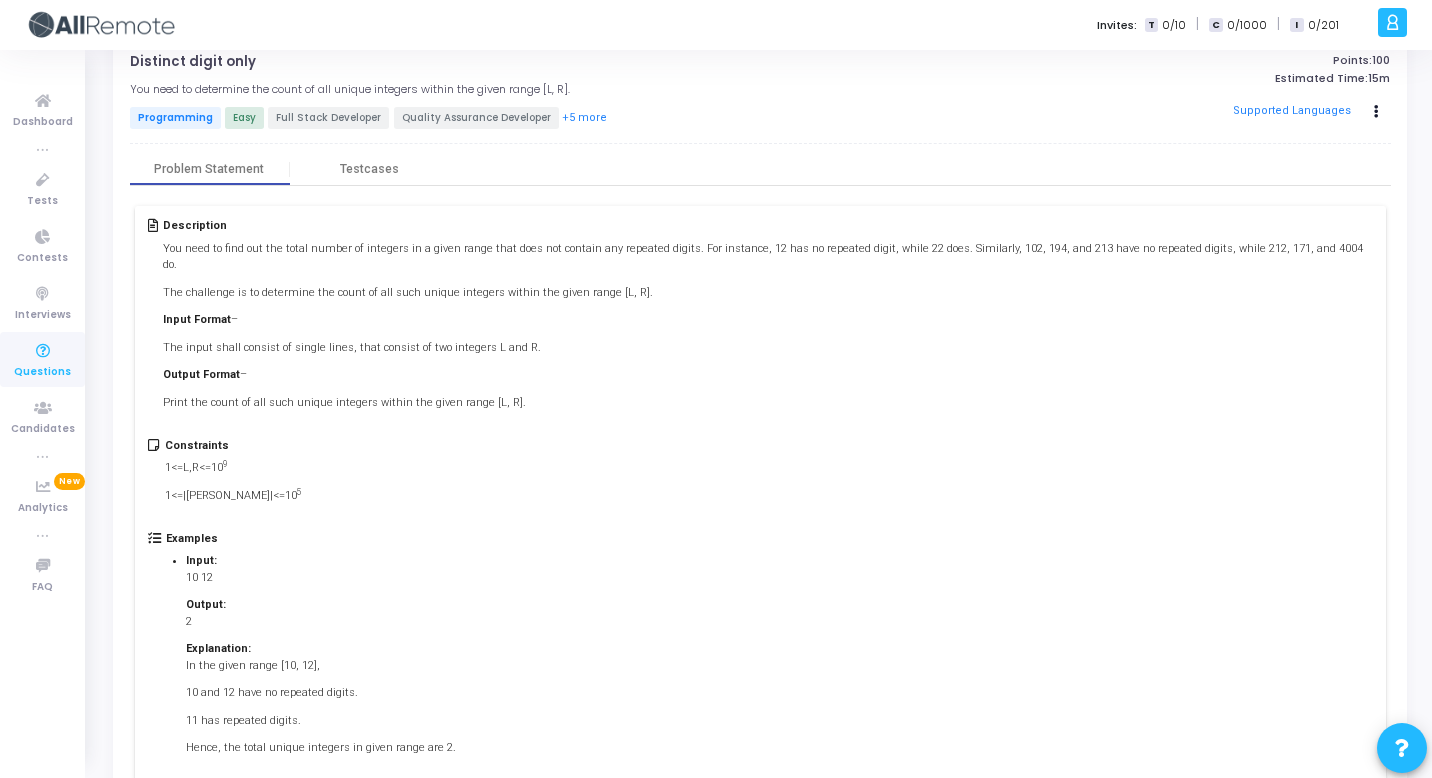 drag, startPoint x: 162, startPoint y: 222, endPoint x: 486, endPoint y: 422, distance: 380.75714 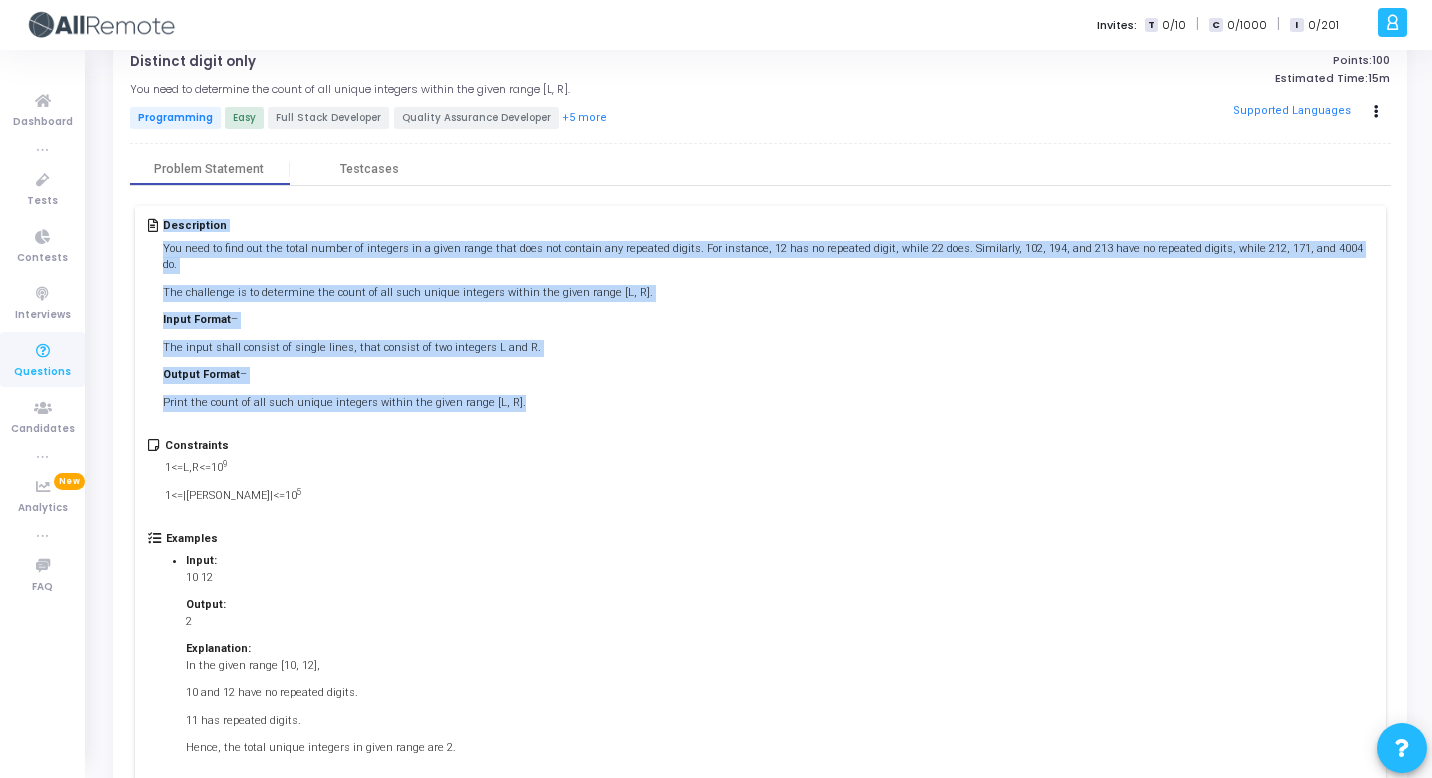 drag, startPoint x: 502, startPoint y: 397, endPoint x: 149, endPoint y: 227, distance: 391.80225 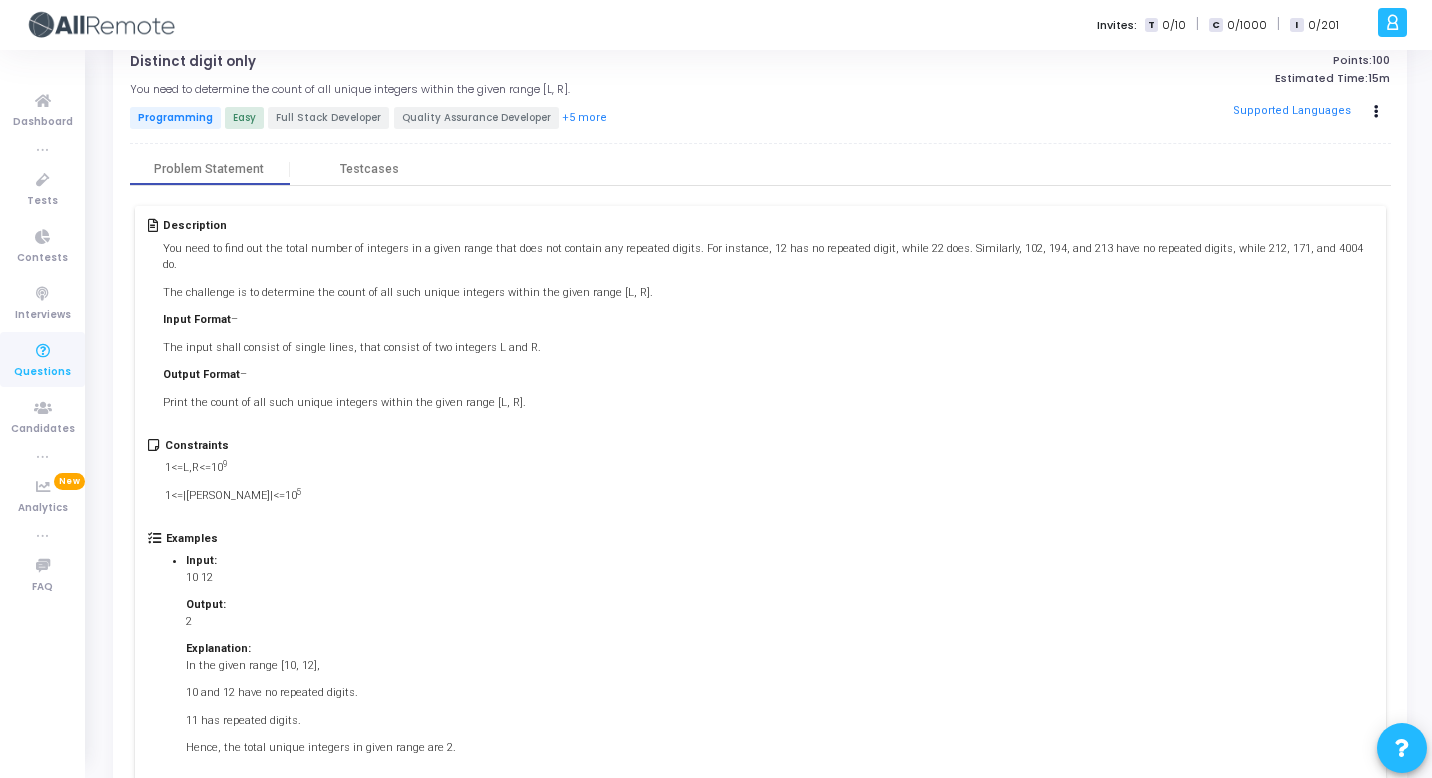 click at bounding box center (153, 225) 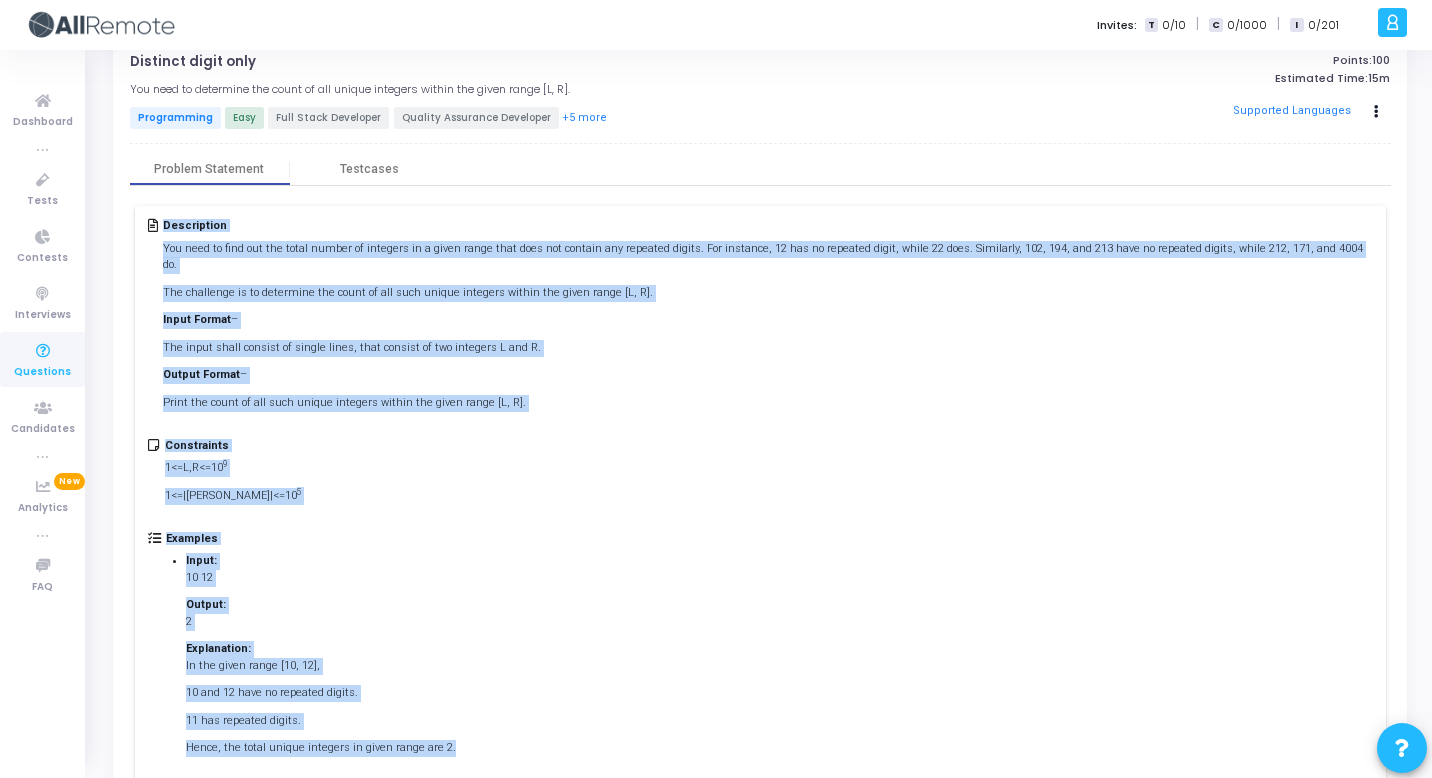 scroll, scrollTop: 163, scrollLeft: 0, axis: vertical 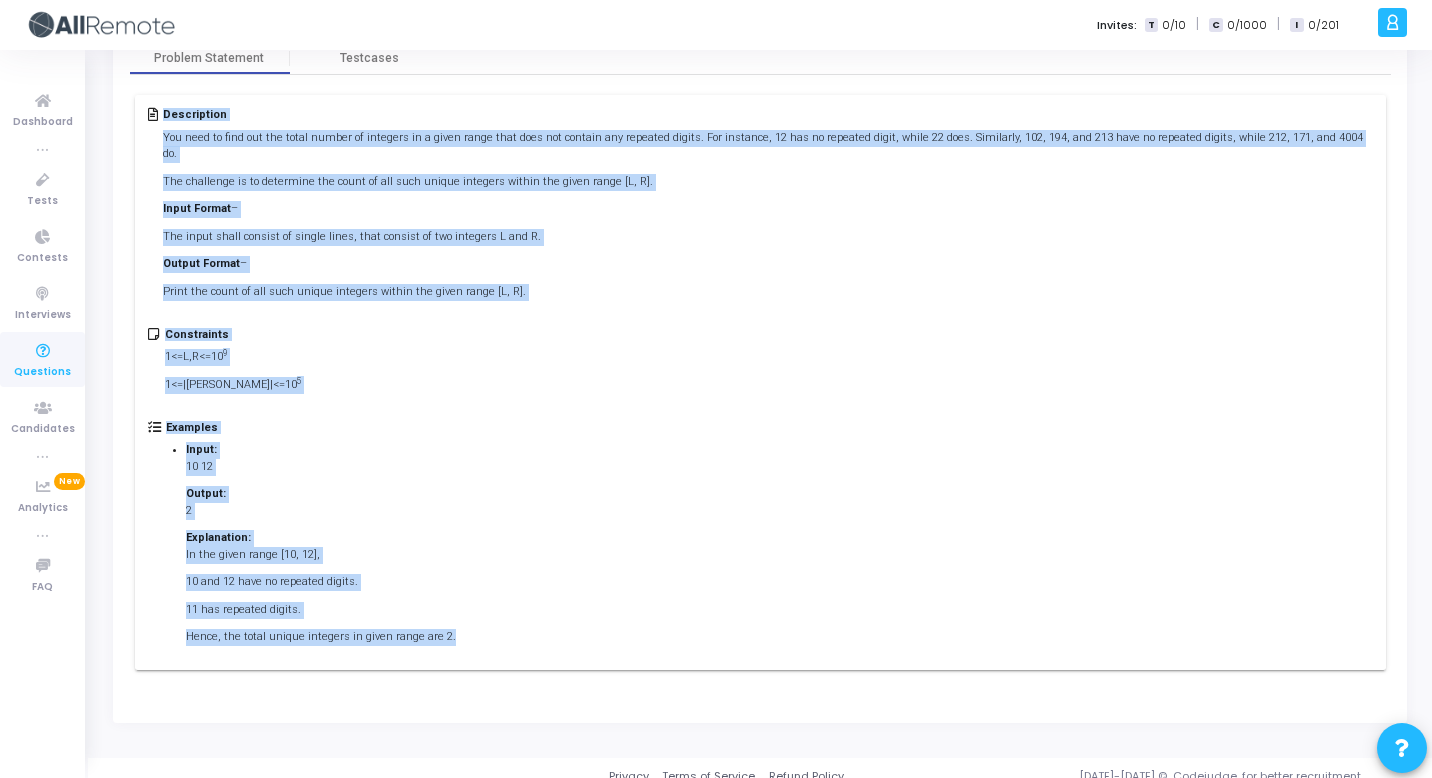 drag, startPoint x: 166, startPoint y: 223, endPoint x: 445, endPoint y: 613, distance: 479.52164 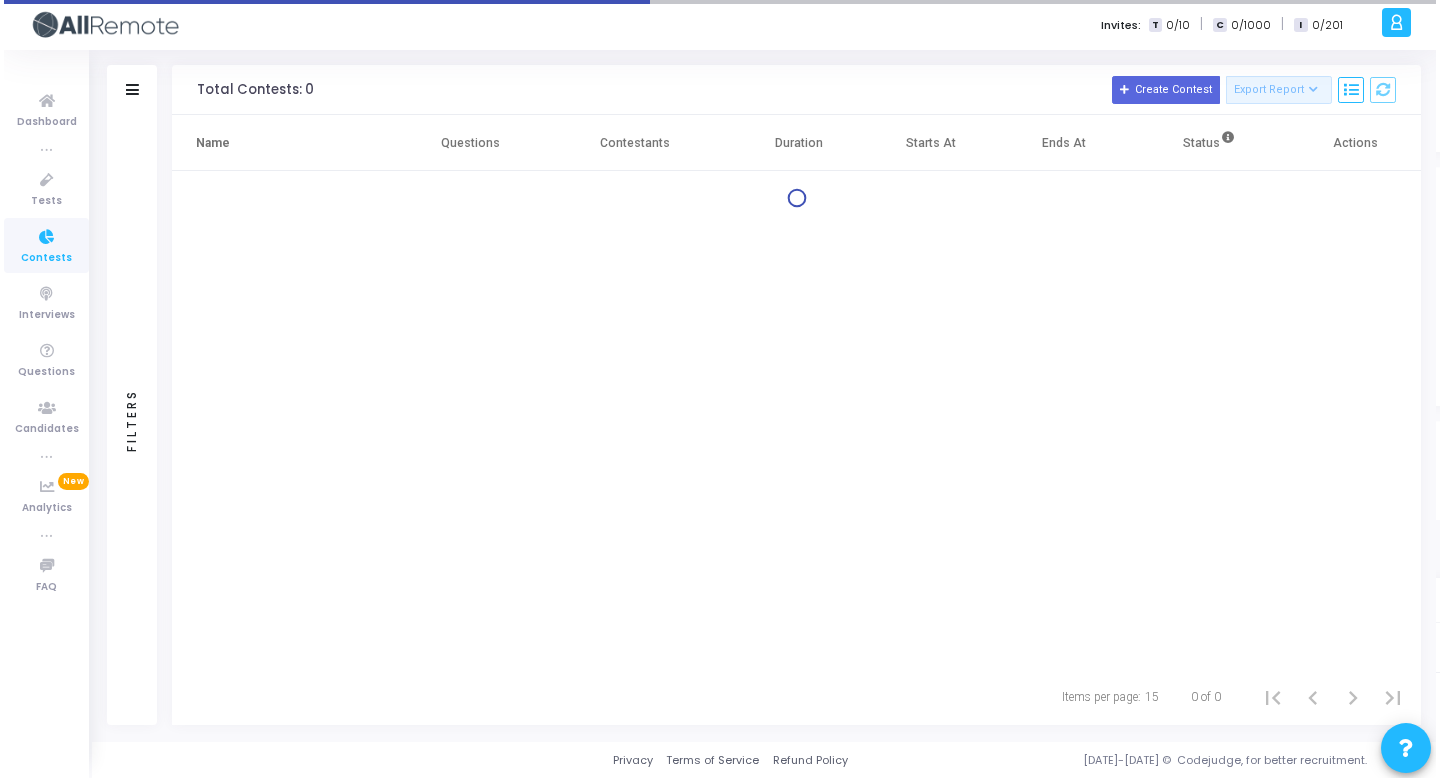 scroll, scrollTop: 0, scrollLeft: 0, axis: both 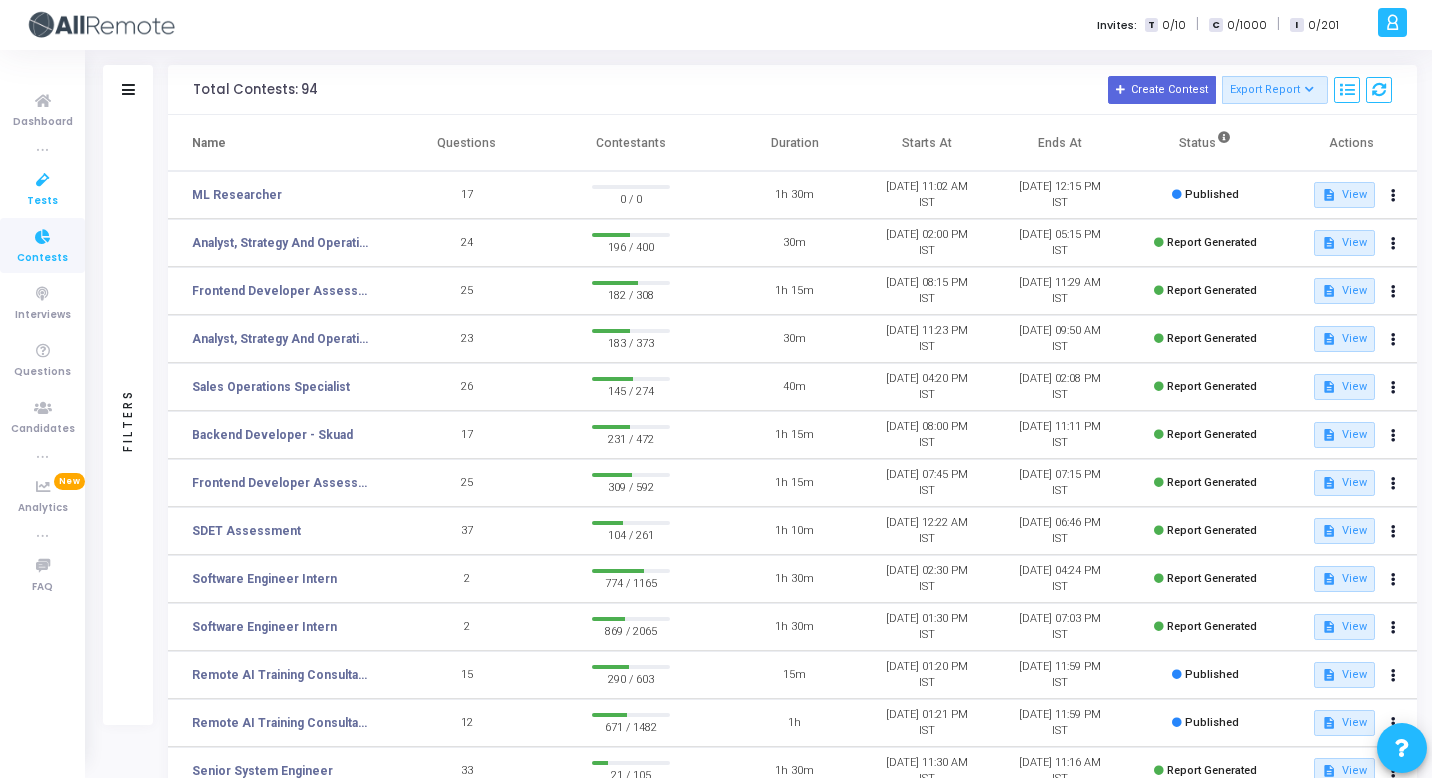 click on "Tests" at bounding box center [42, 188] 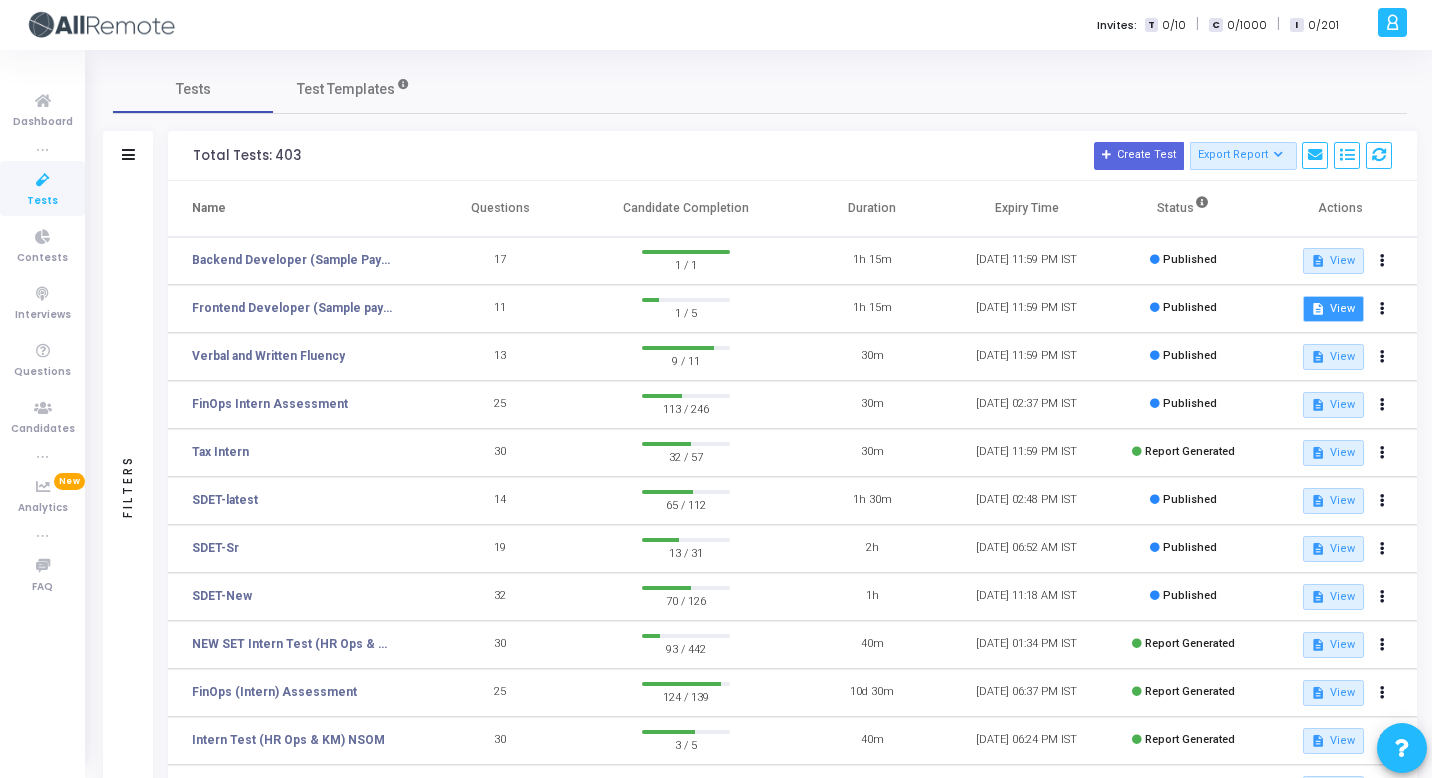 click on "description  View" 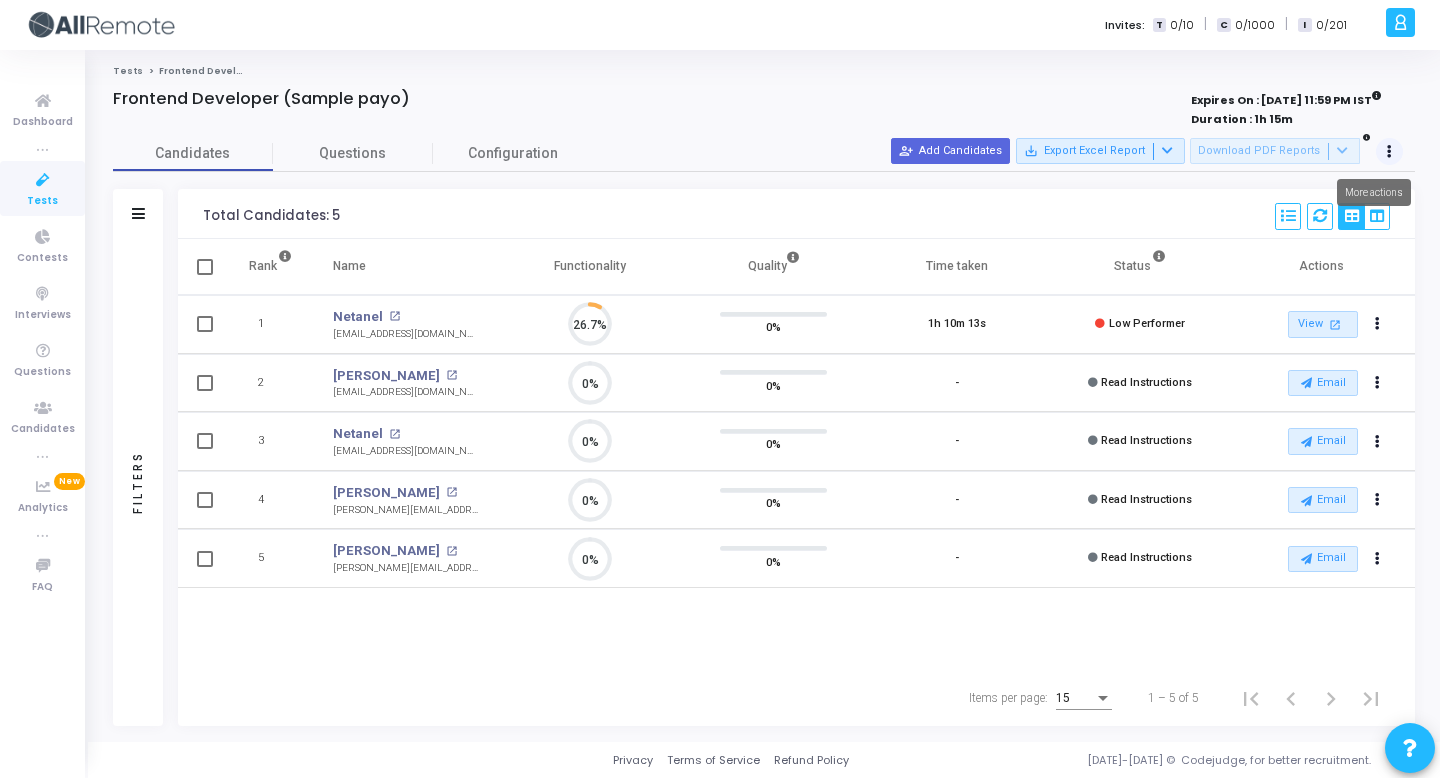 scroll, scrollTop: 9, scrollLeft: 9, axis: both 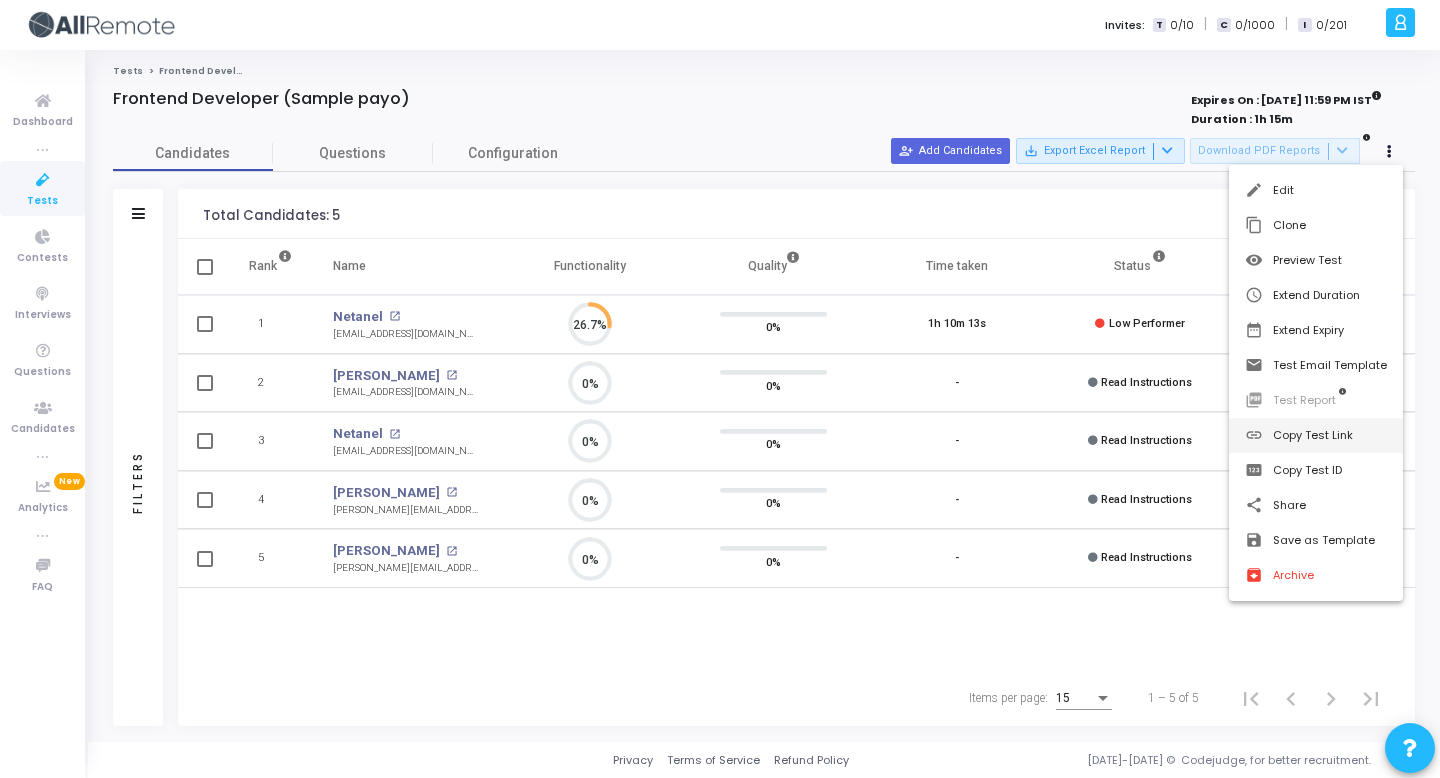 click on "link  Copy Test Link" at bounding box center (1316, 435) 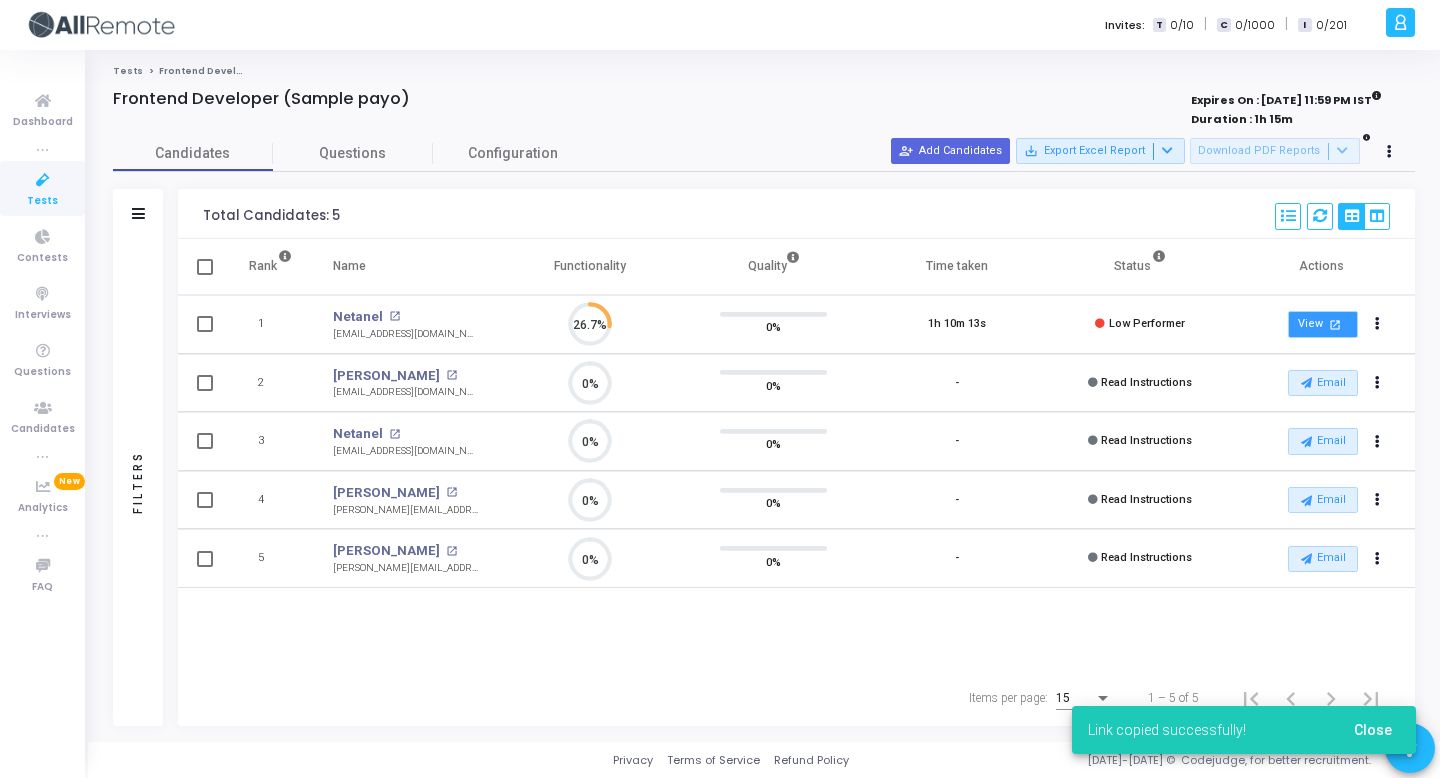 click on "open_in_new" at bounding box center [1334, 324] 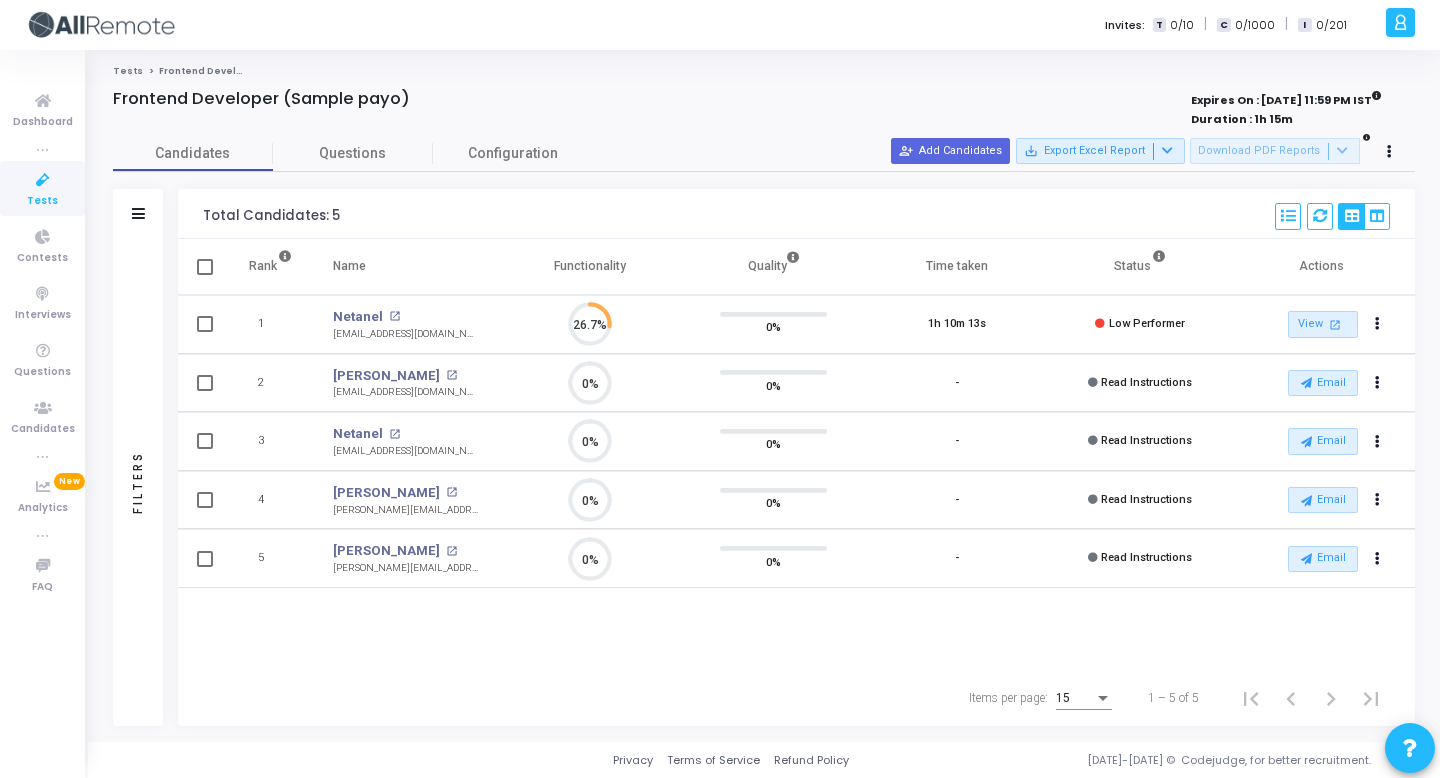 click 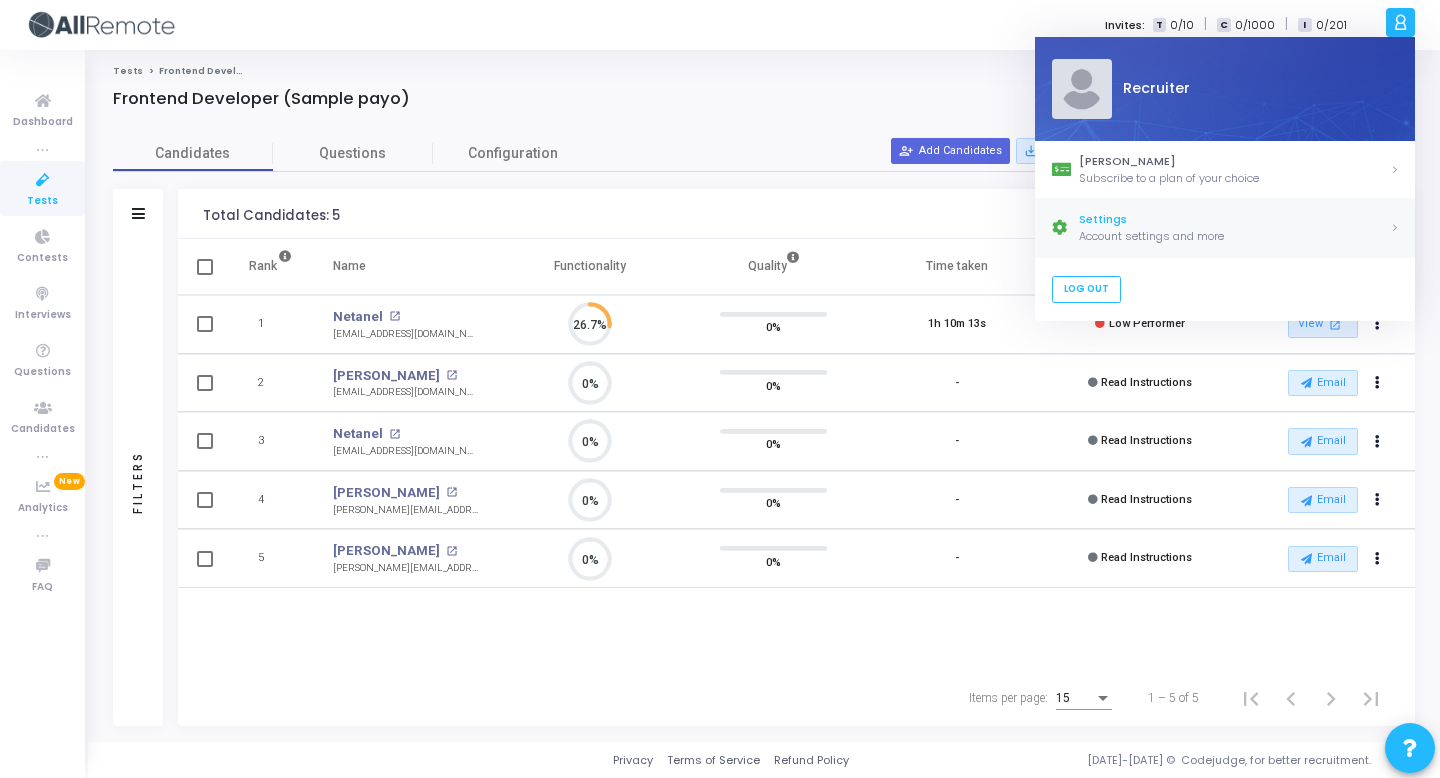 click on "Settings" 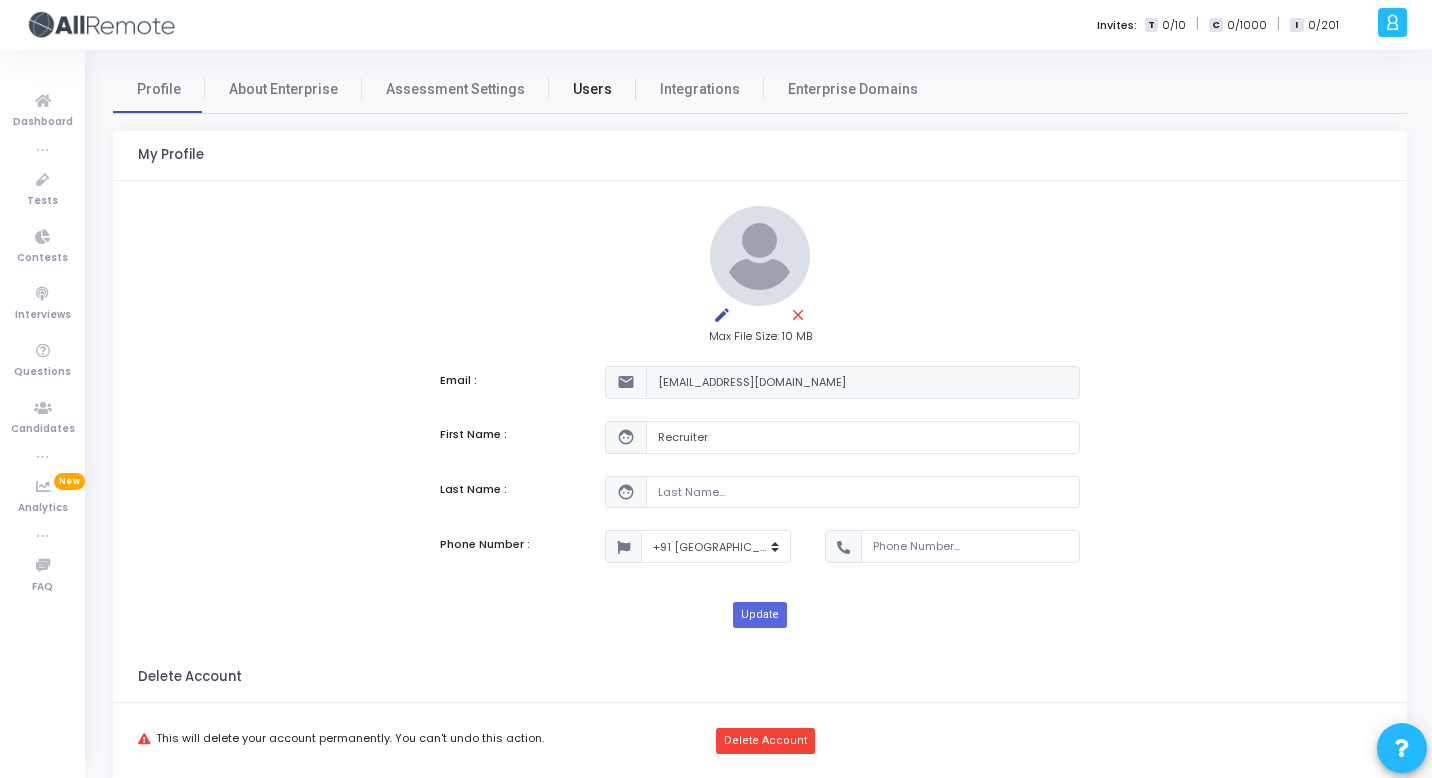 click on "Users" at bounding box center (592, 89) 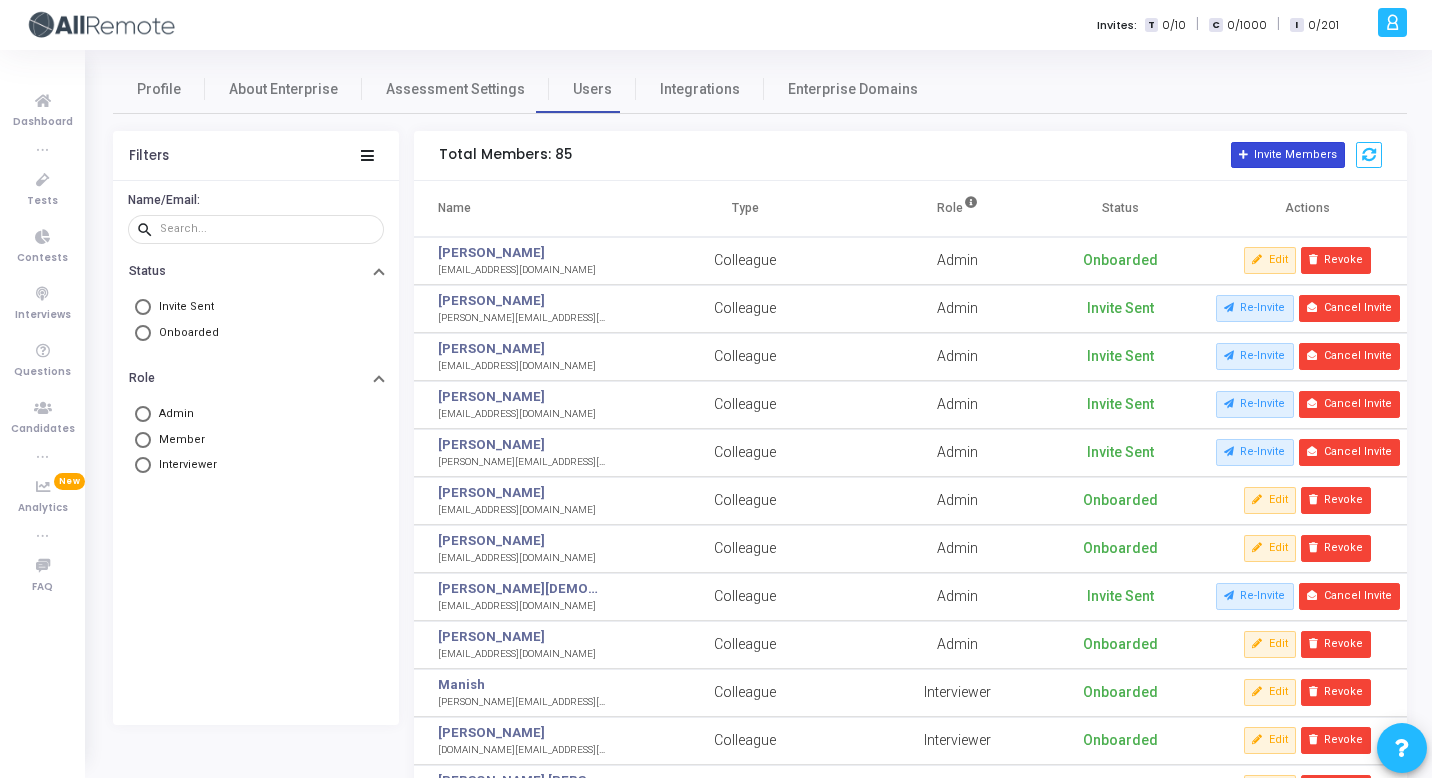 click on "Invite Members" 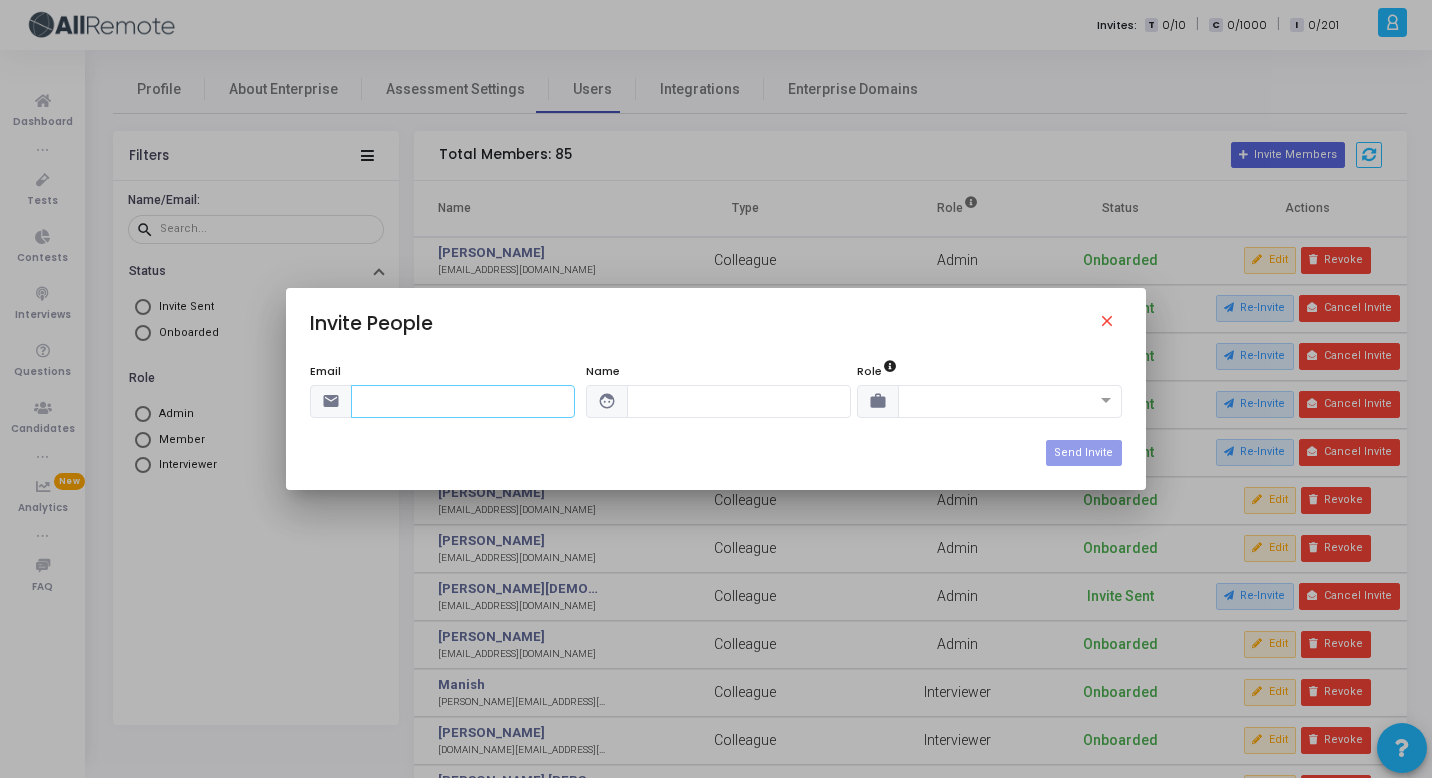 paste on "advame@payoneer.com" 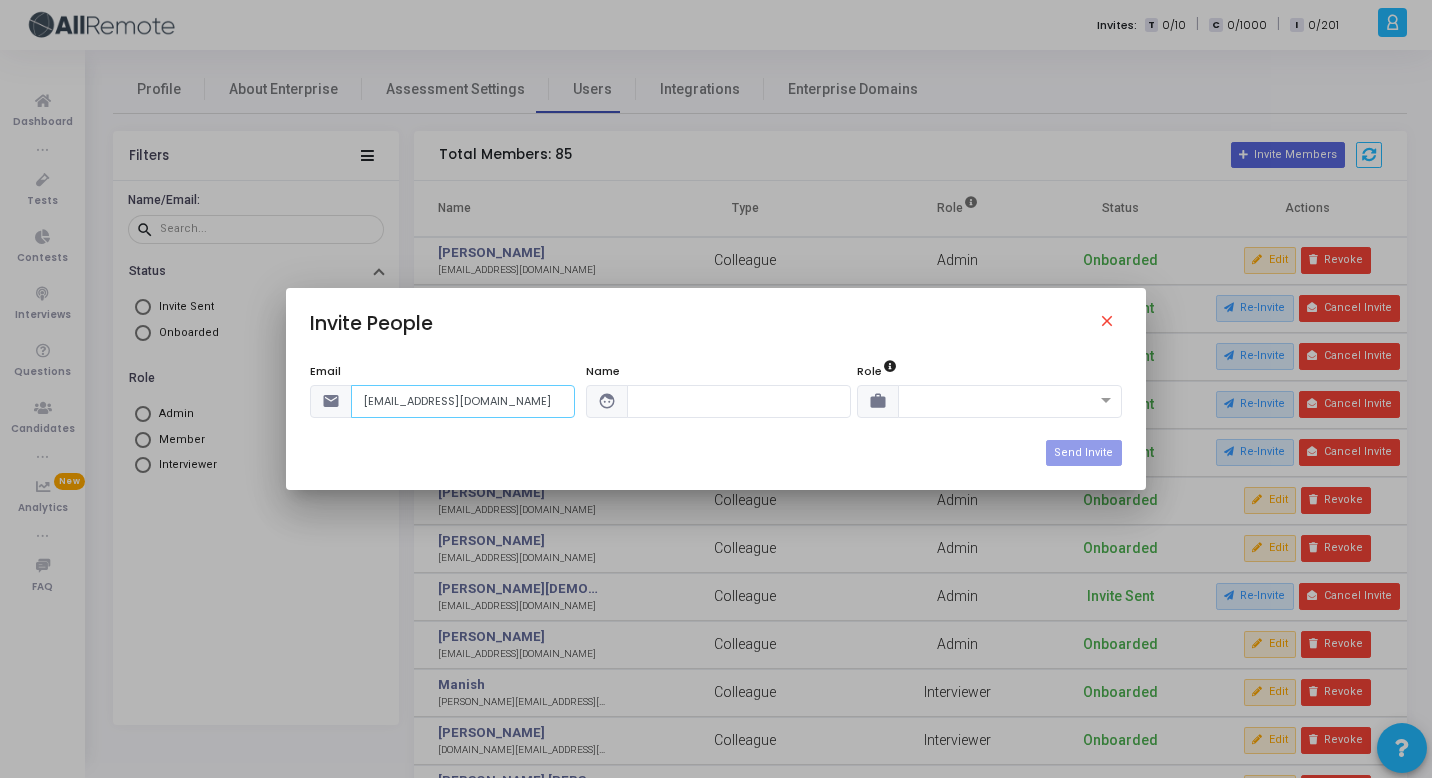 type on "advame@payoneer.com" 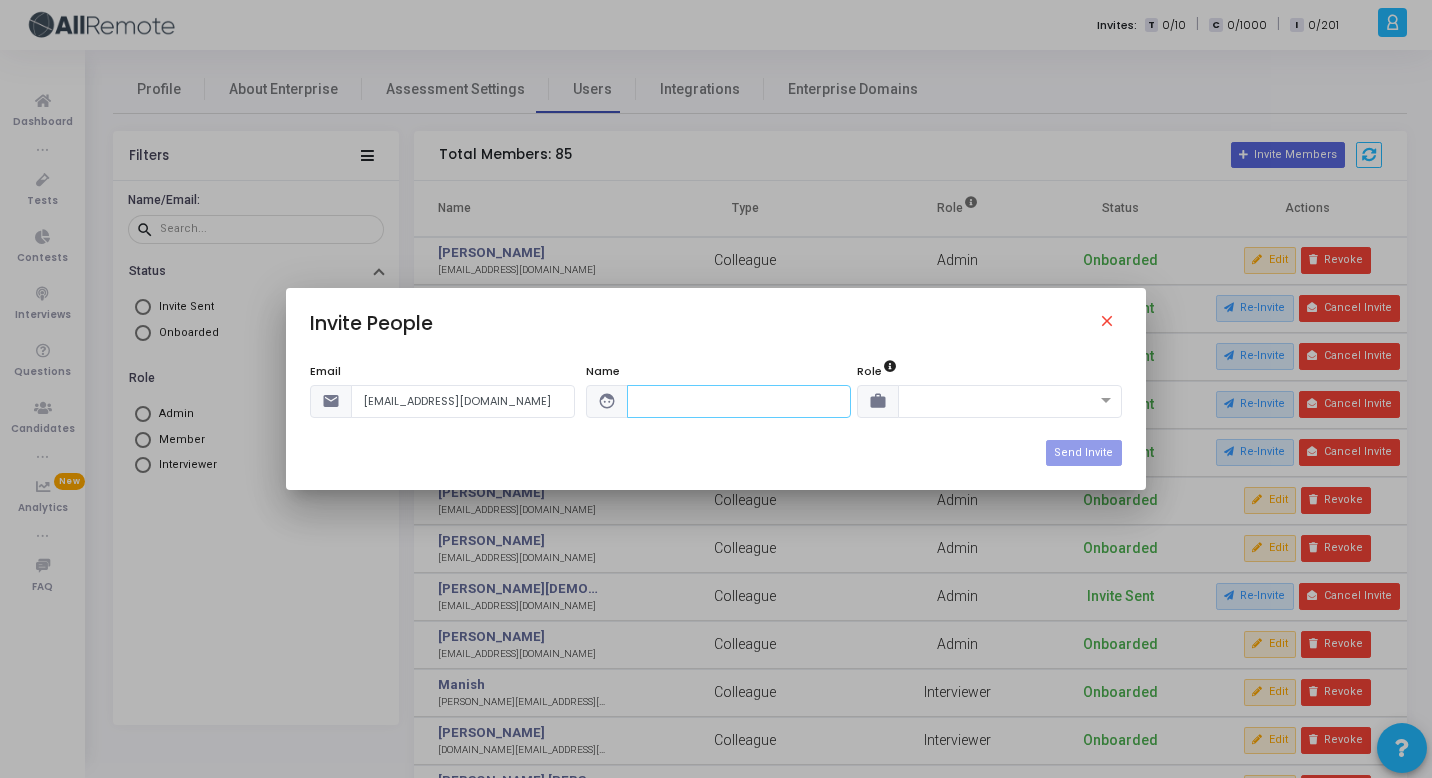 click at bounding box center (739, 401) 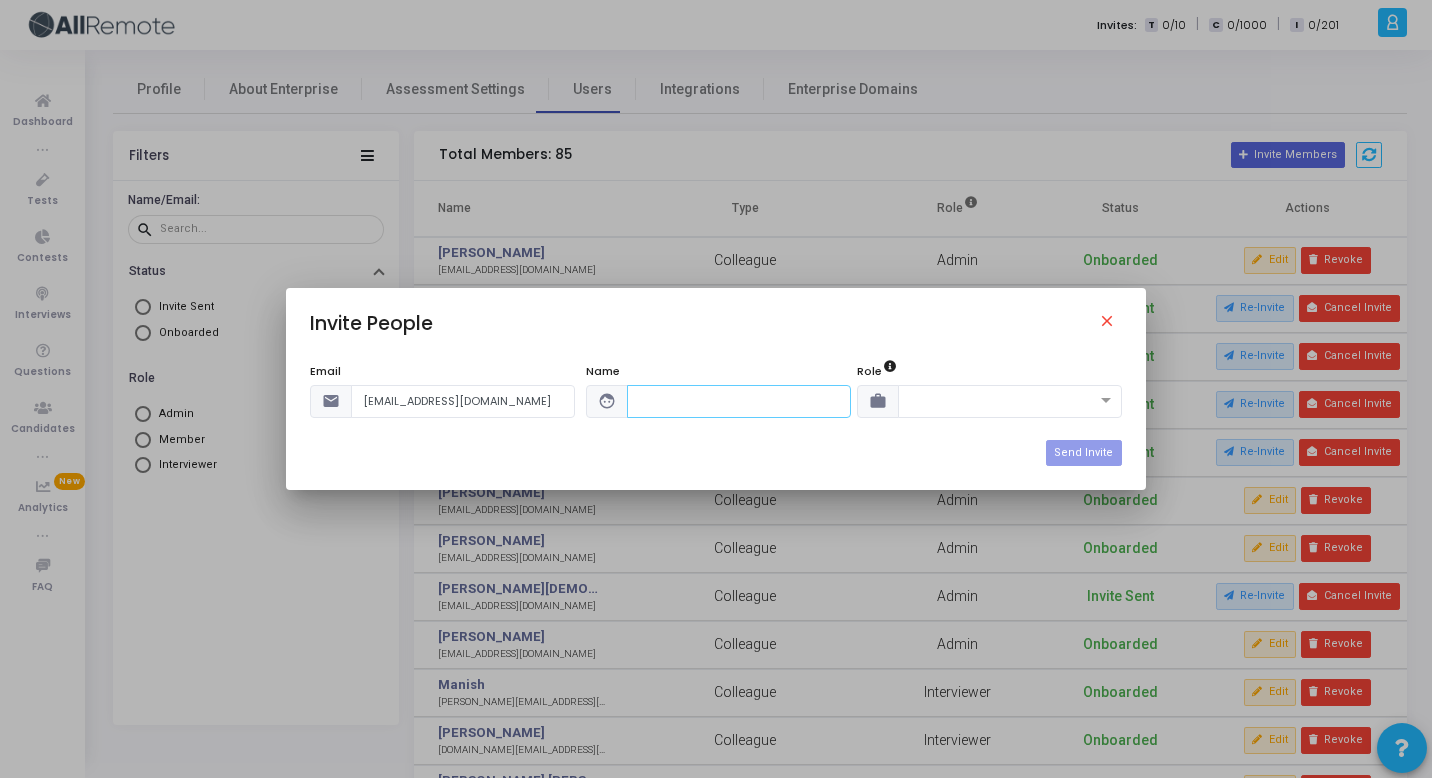 click at bounding box center (739, 401) 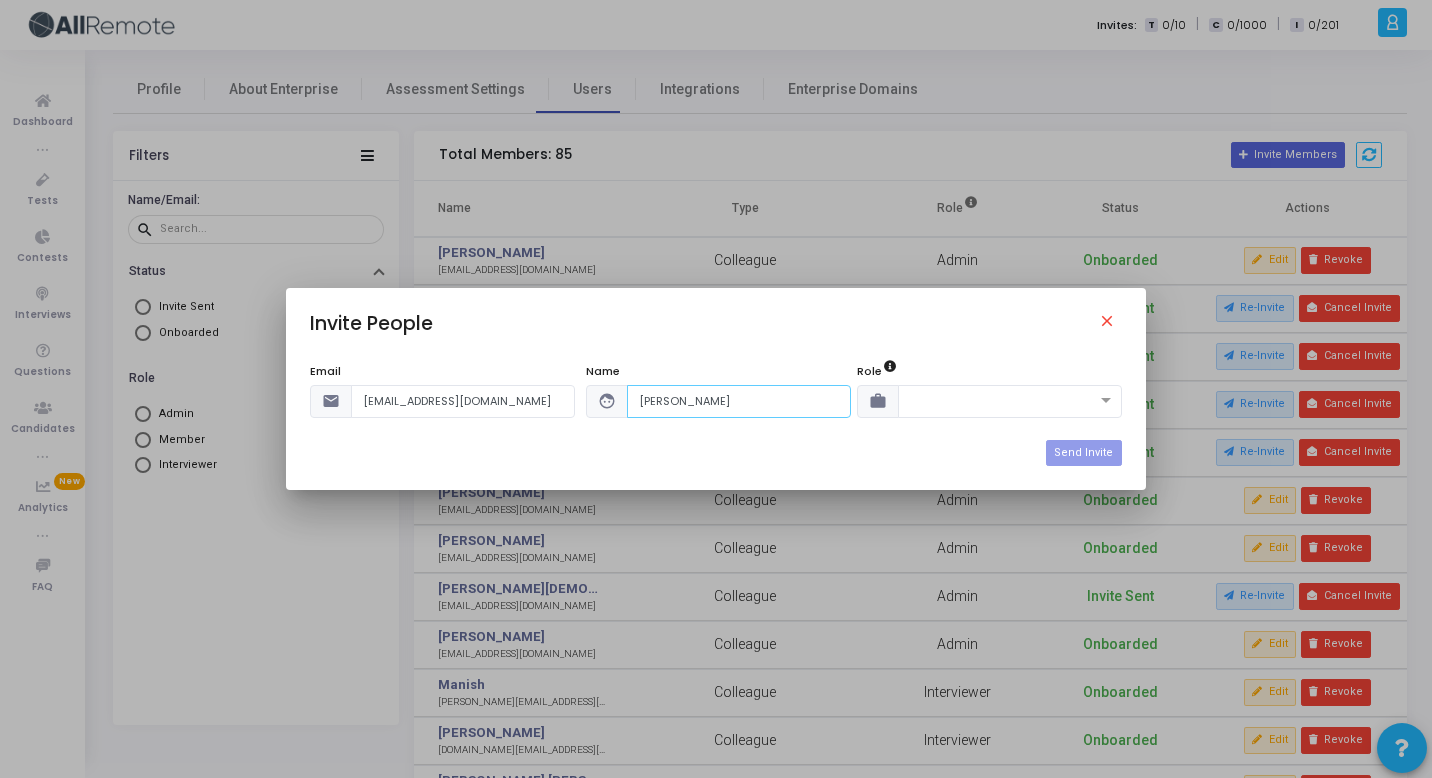 type on "Adva Mertzer" 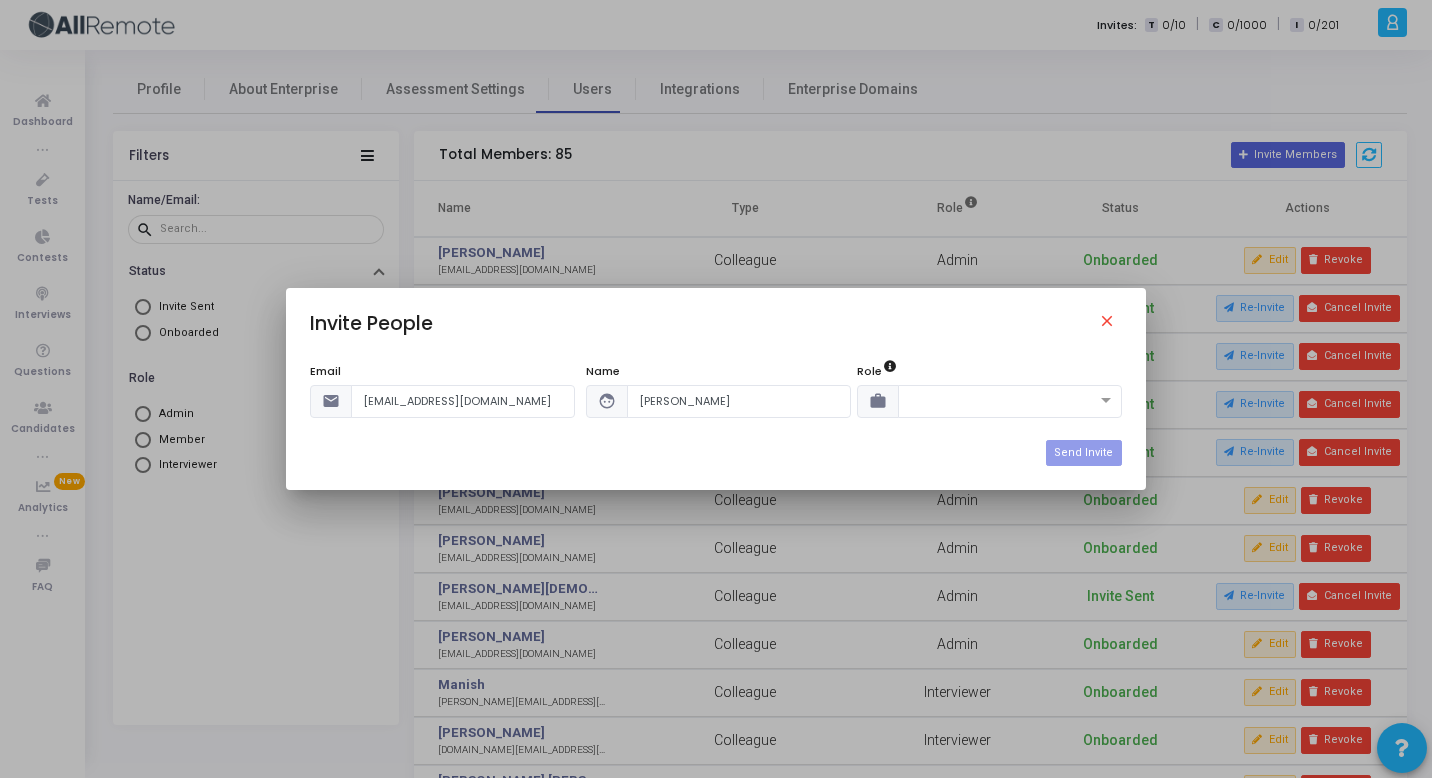 click on "Email email advame@payoneer.com Name face Adva Mertzer Role  work" at bounding box center [715, 401] 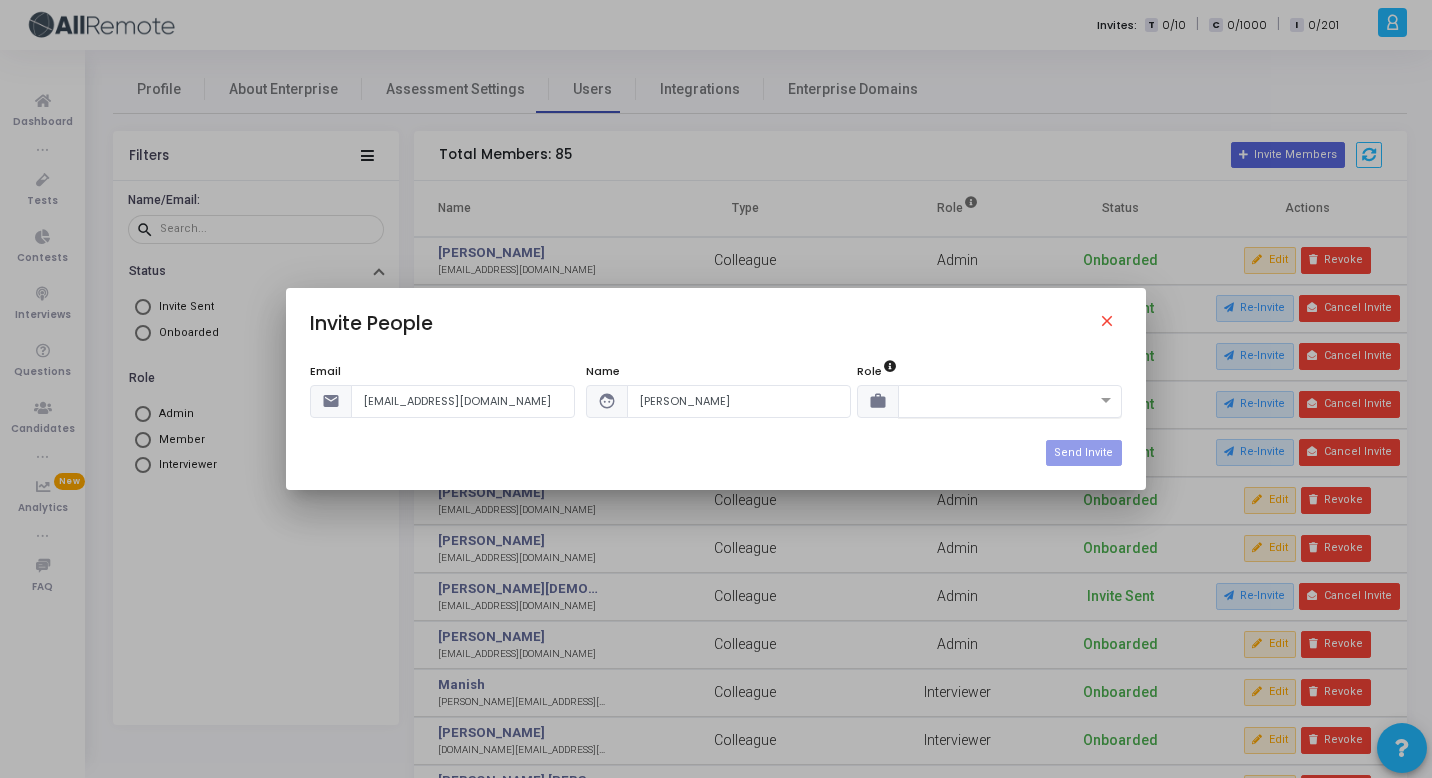 click at bounding box center [990, 399] 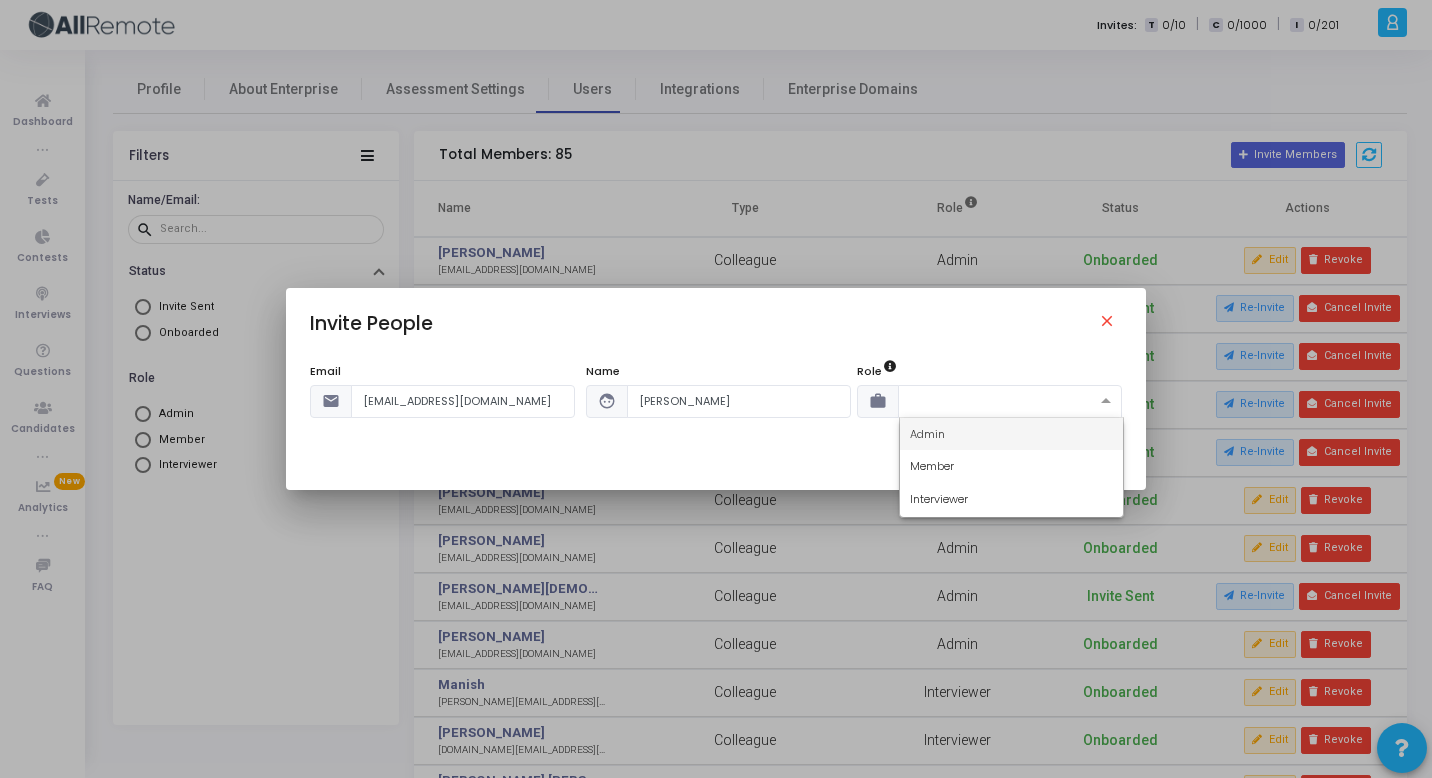 click on "Admin" at bounding box center [1012, 434] 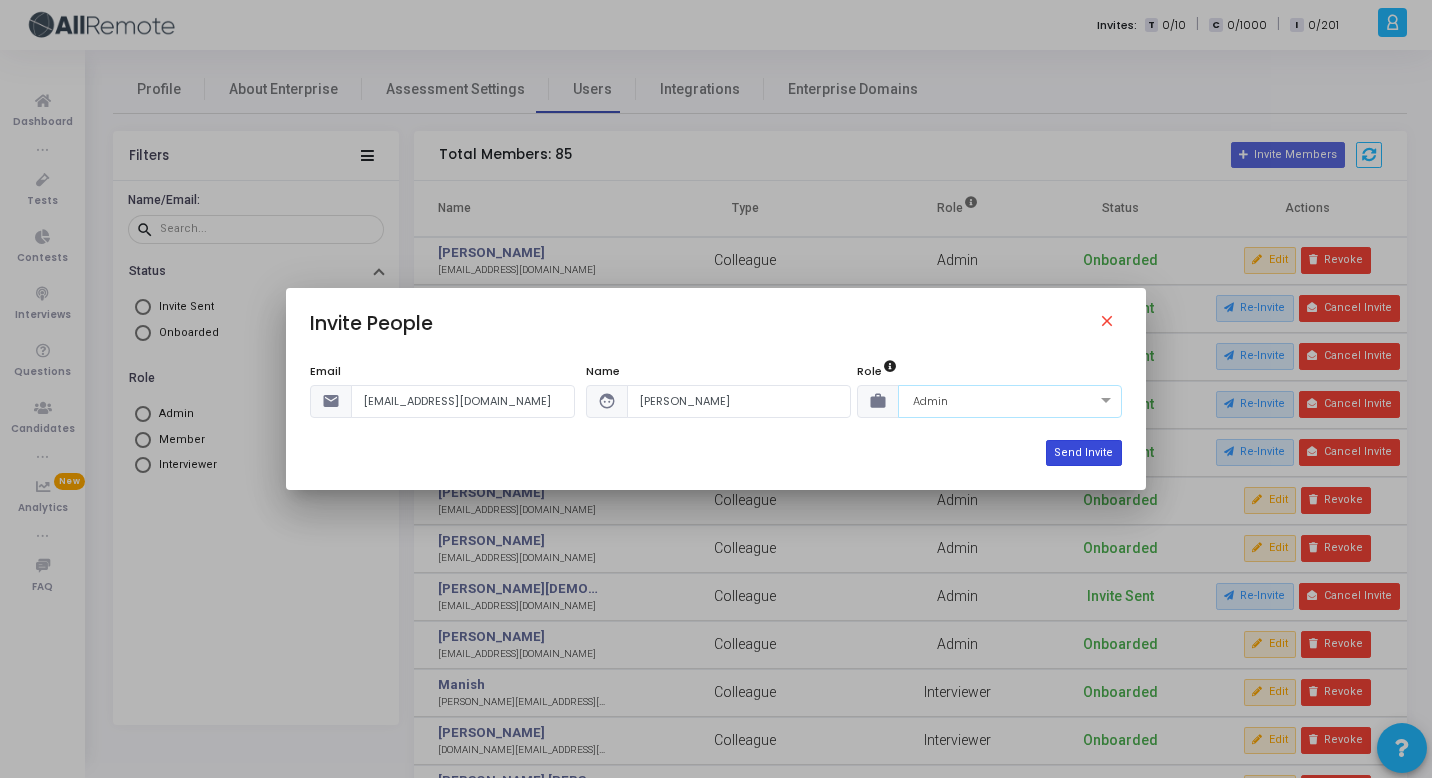 click on "Send Invite" at bounding box center [1083, 453] 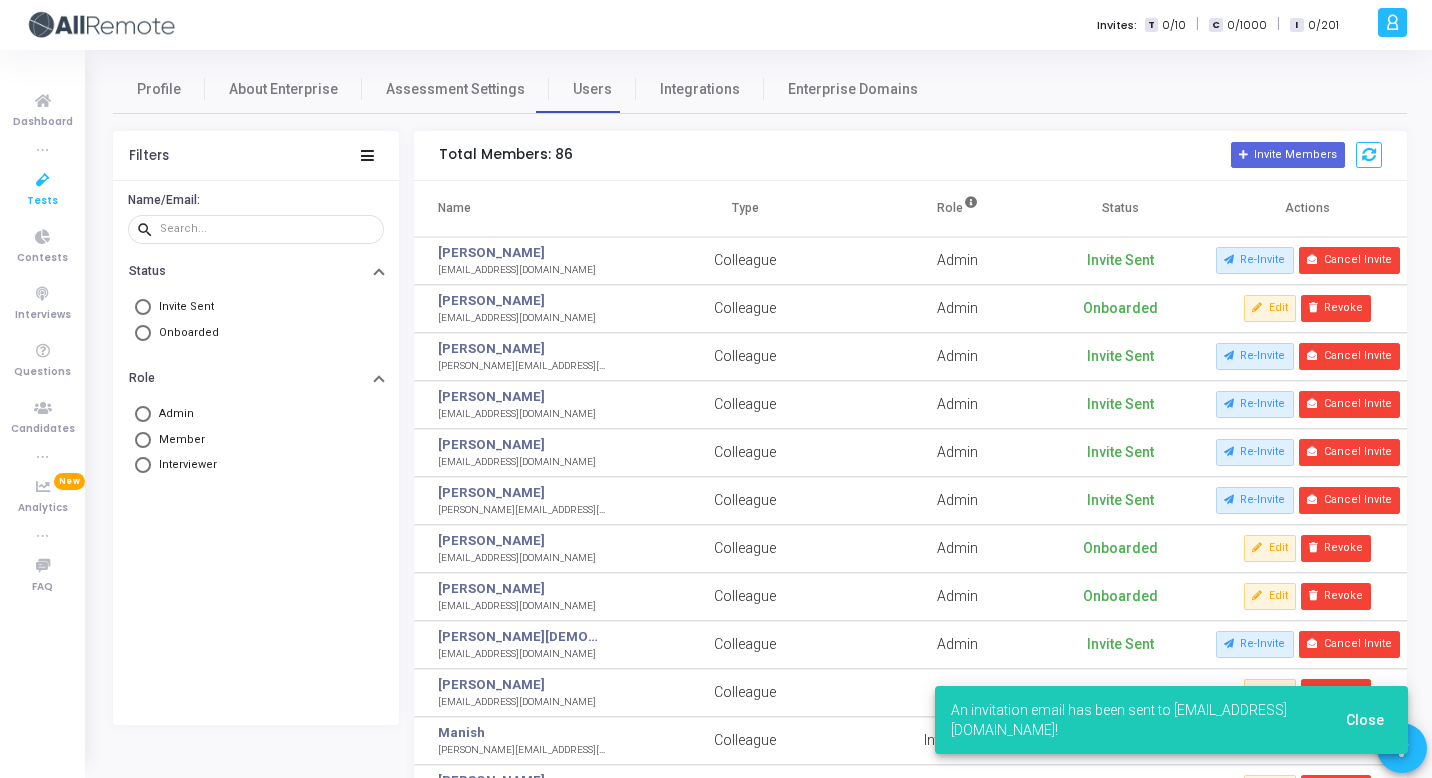 click at bounding box center (43, 180) 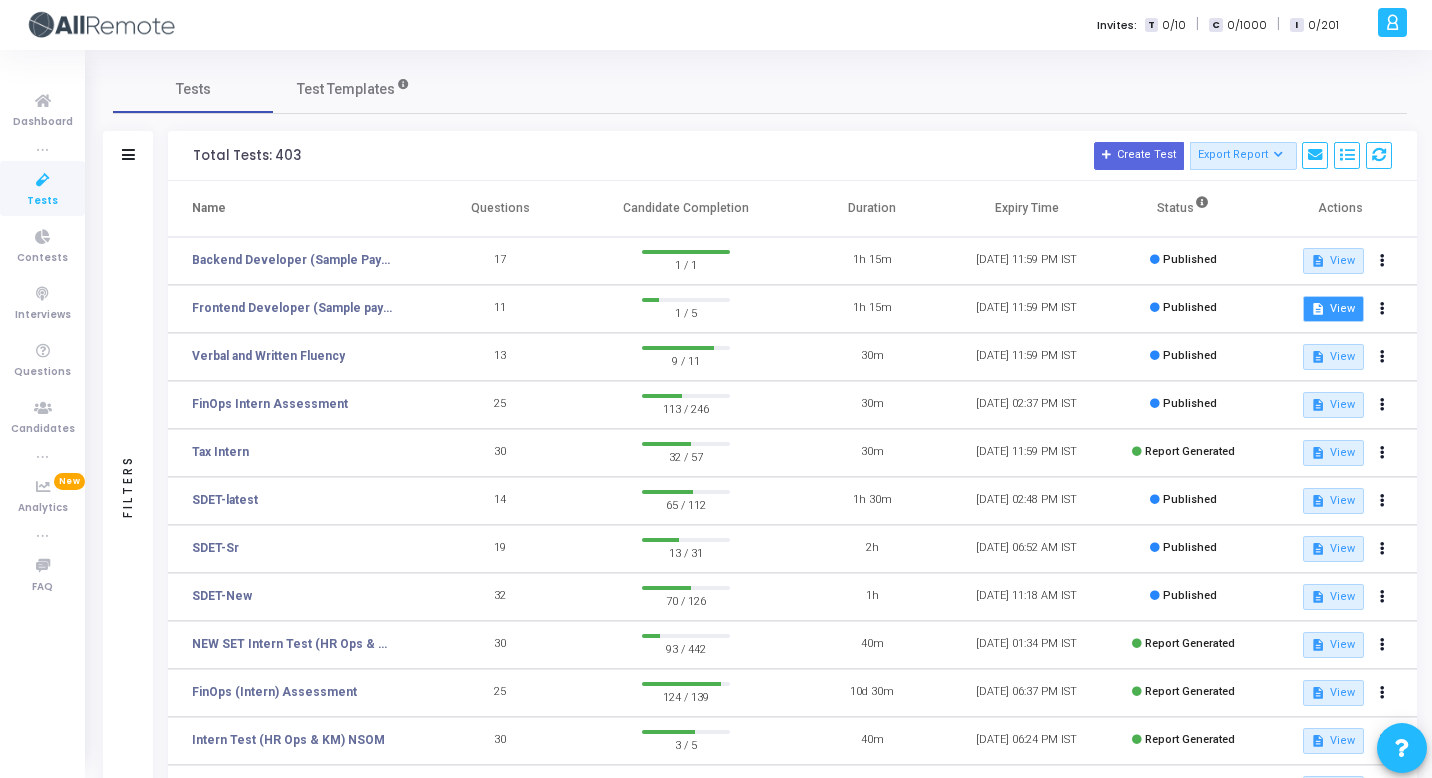 click on "description  View" 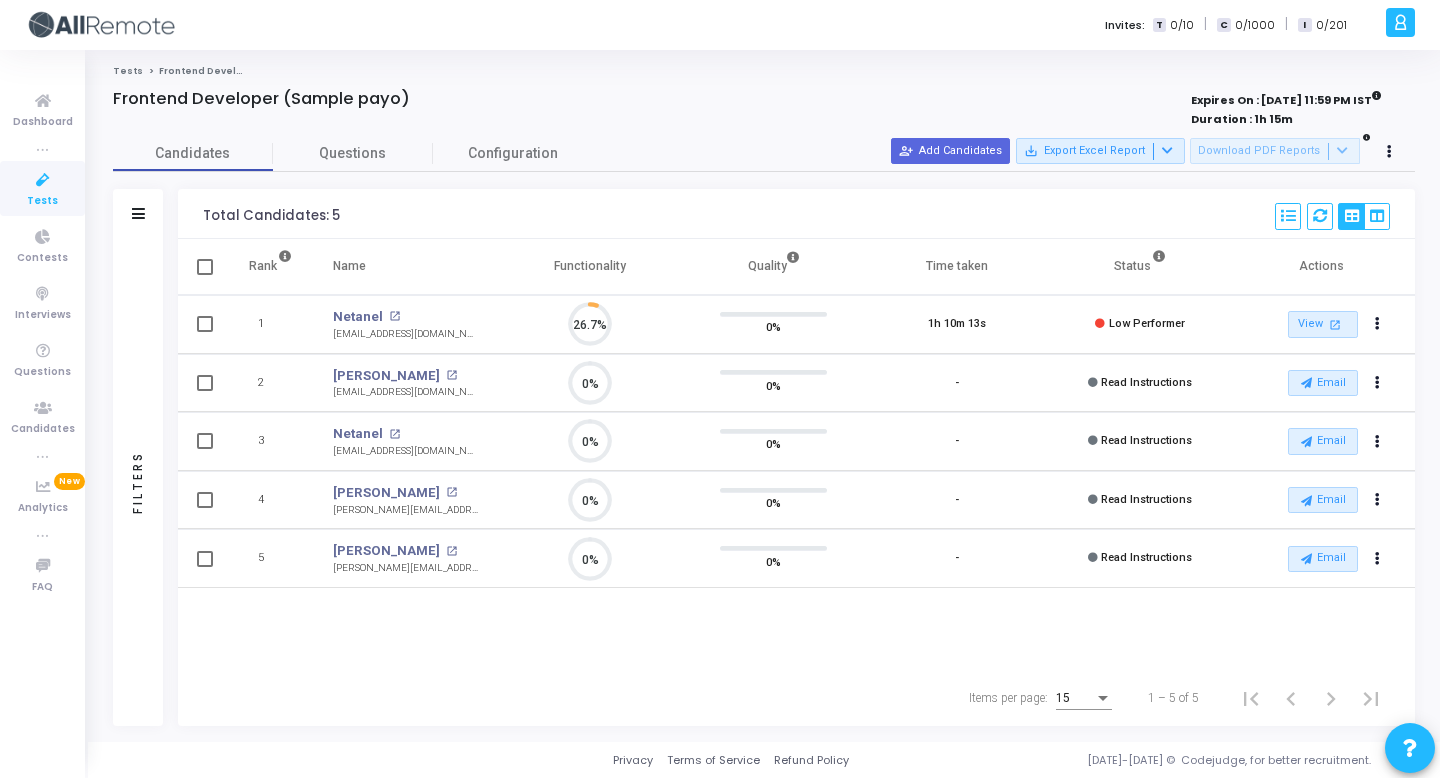 scroll, scrollTop: 9, scrollLeft: 9, axis: both 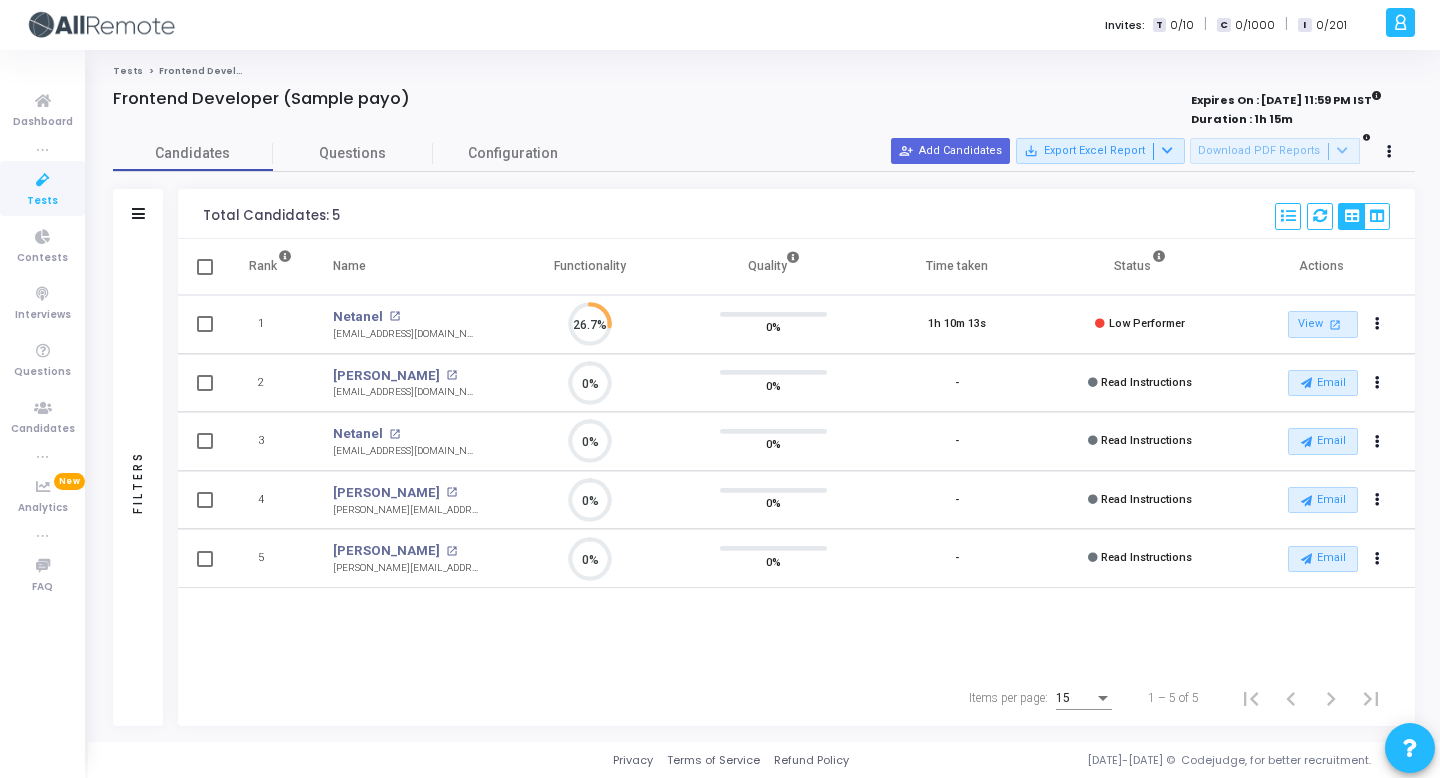 click 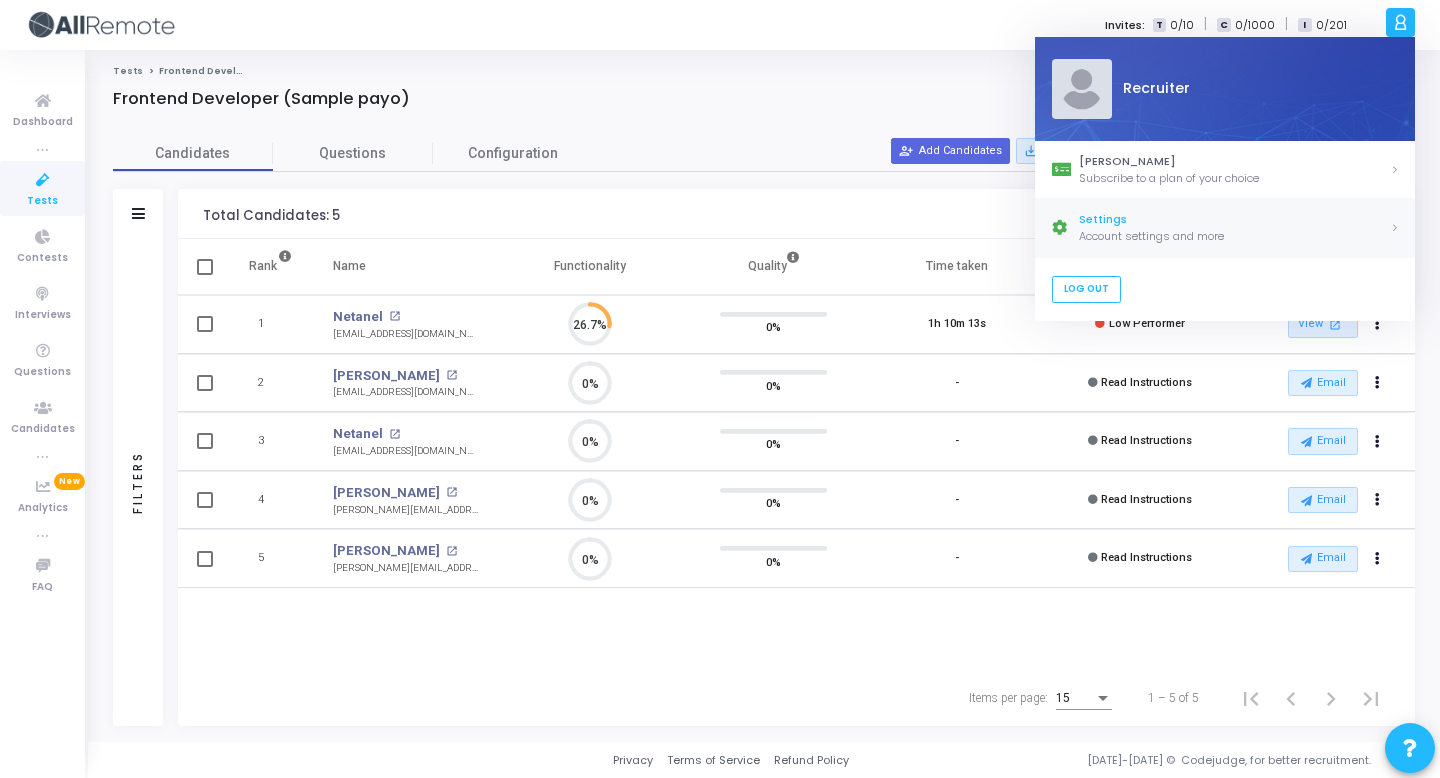 click on "Account settings and more" 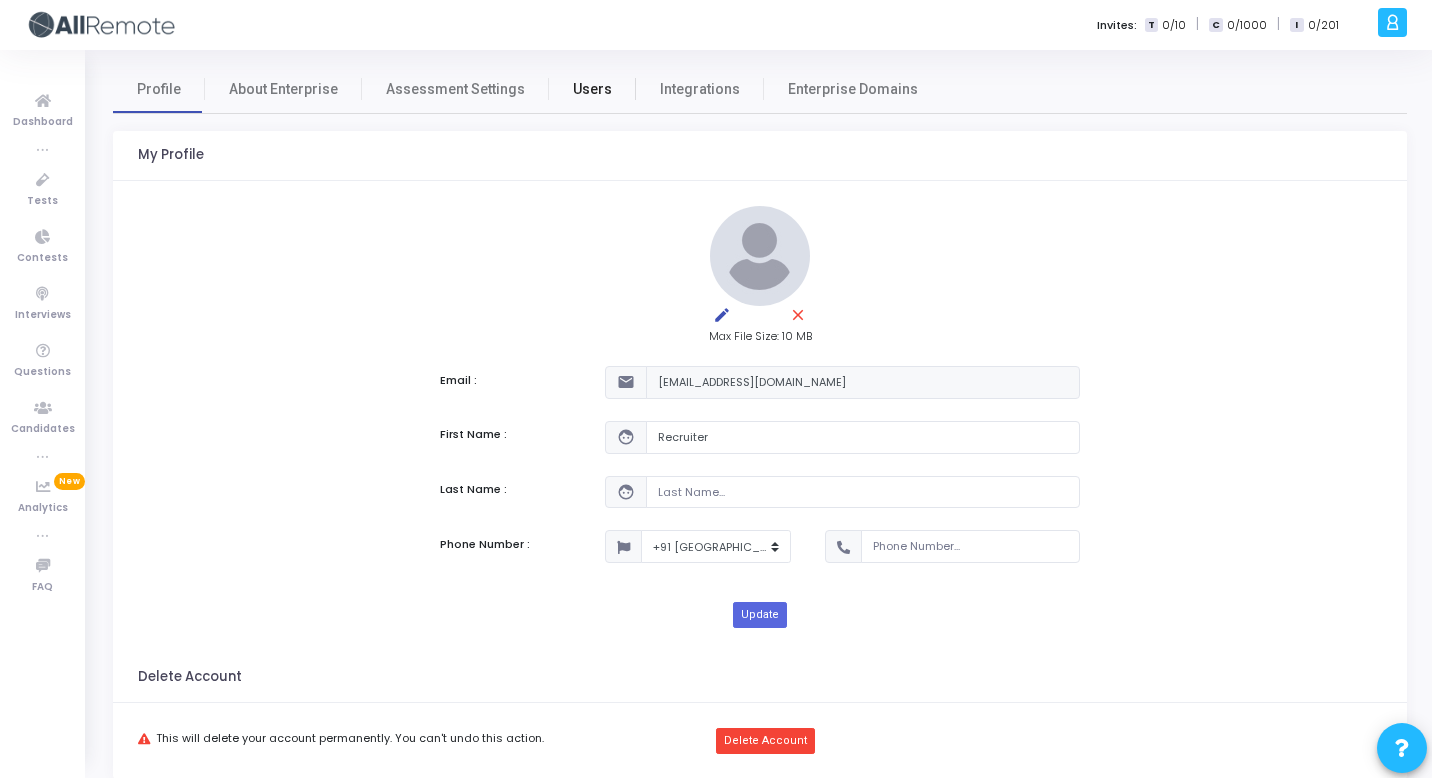 click on "Users" at bounding box center [592, 89] 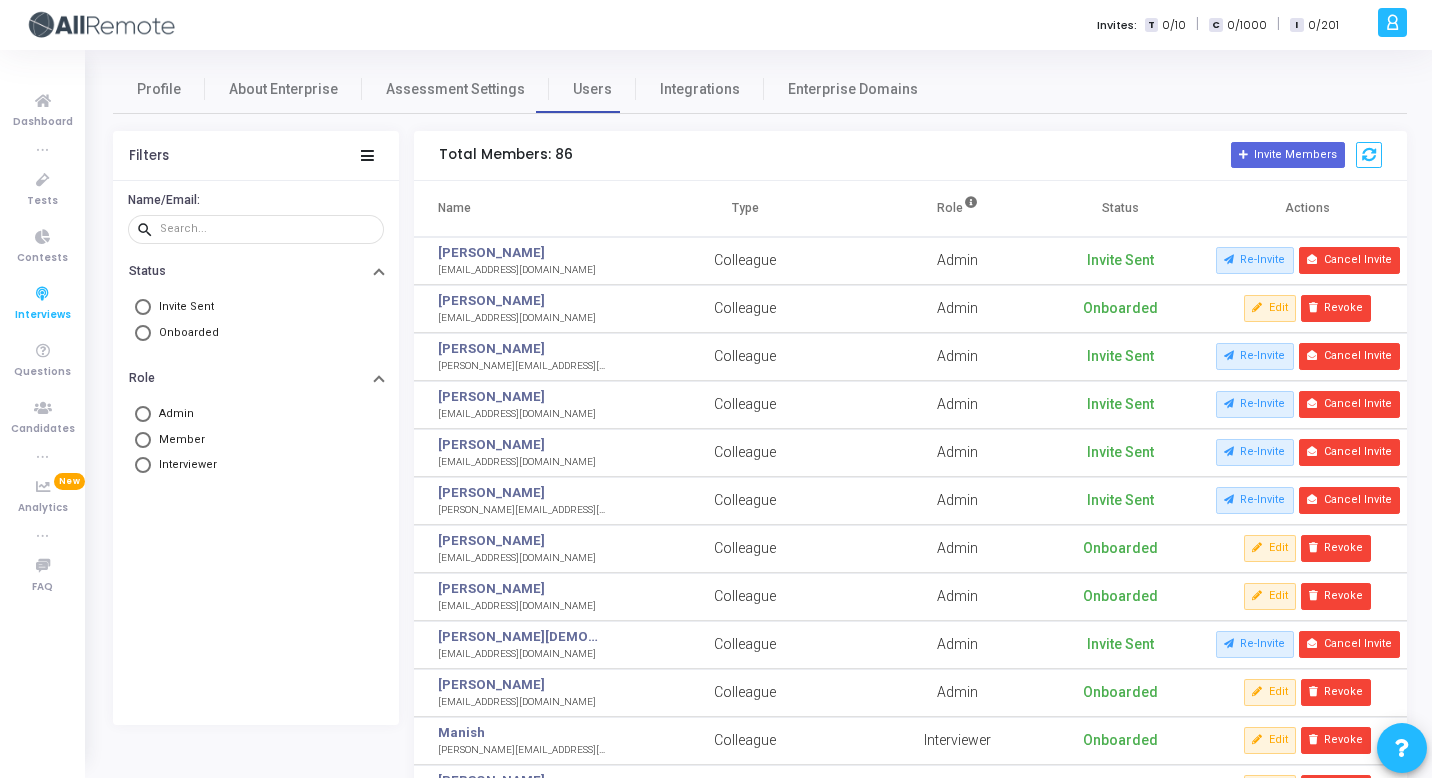 click at bounding box center (43, 294) 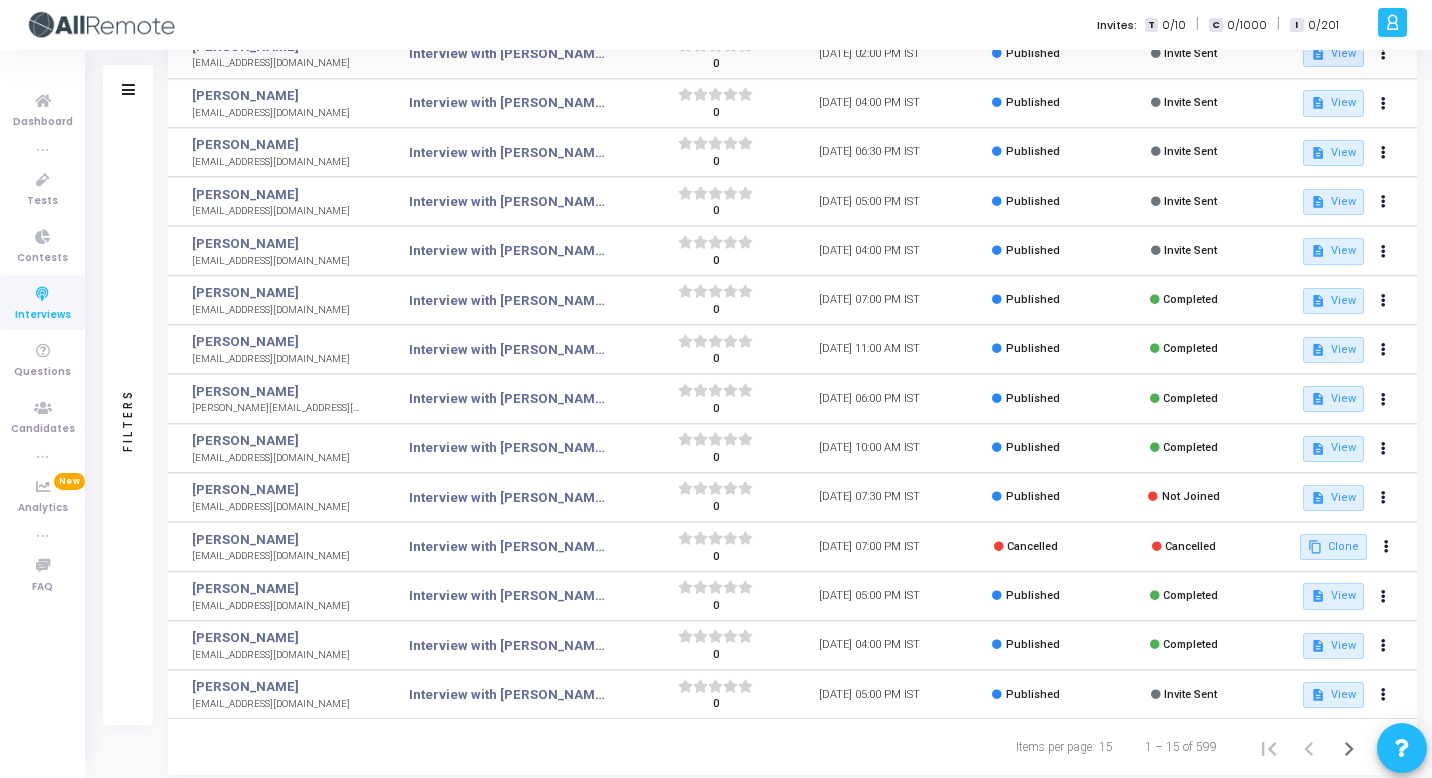 scroll, scrollTop: 240, scrollLeft: 0, axis: vertical 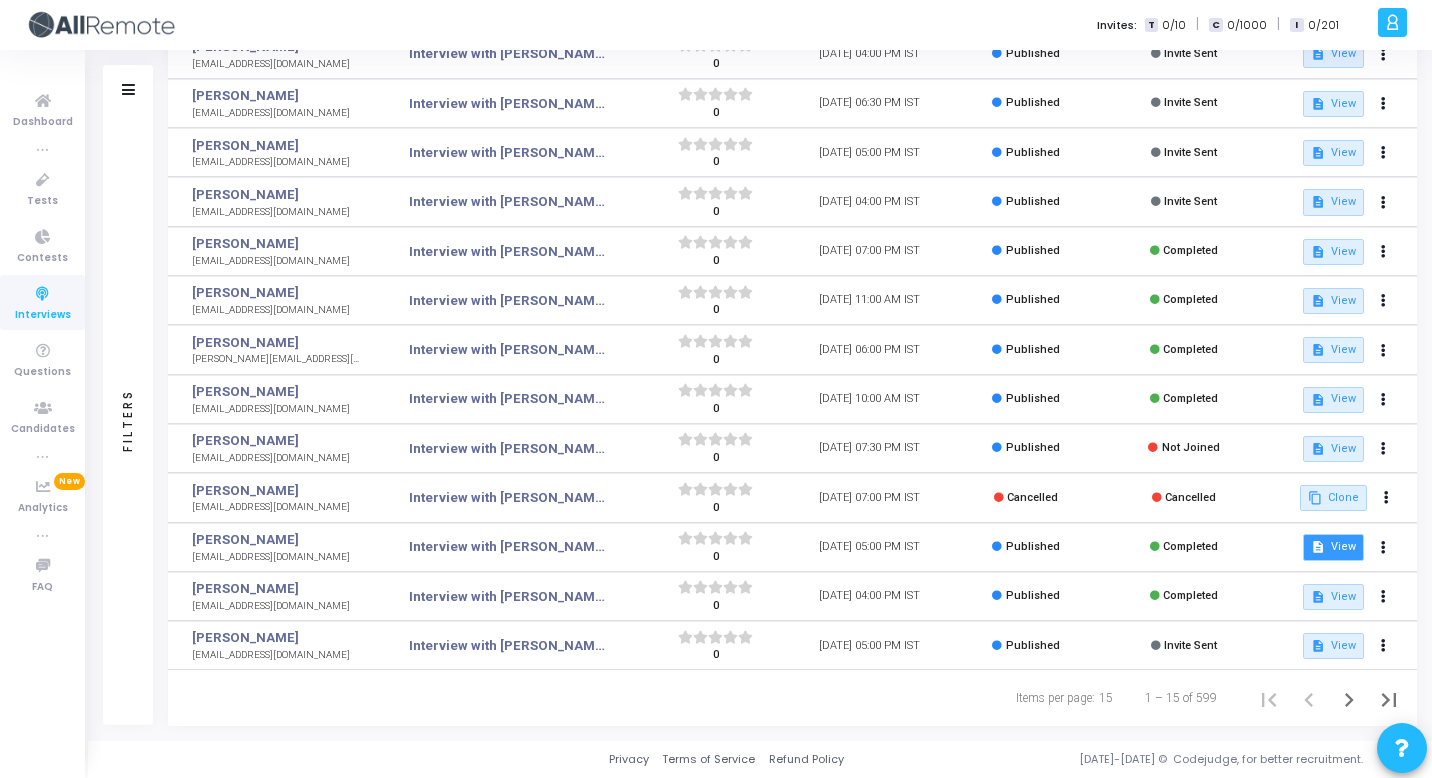click on "description  View" 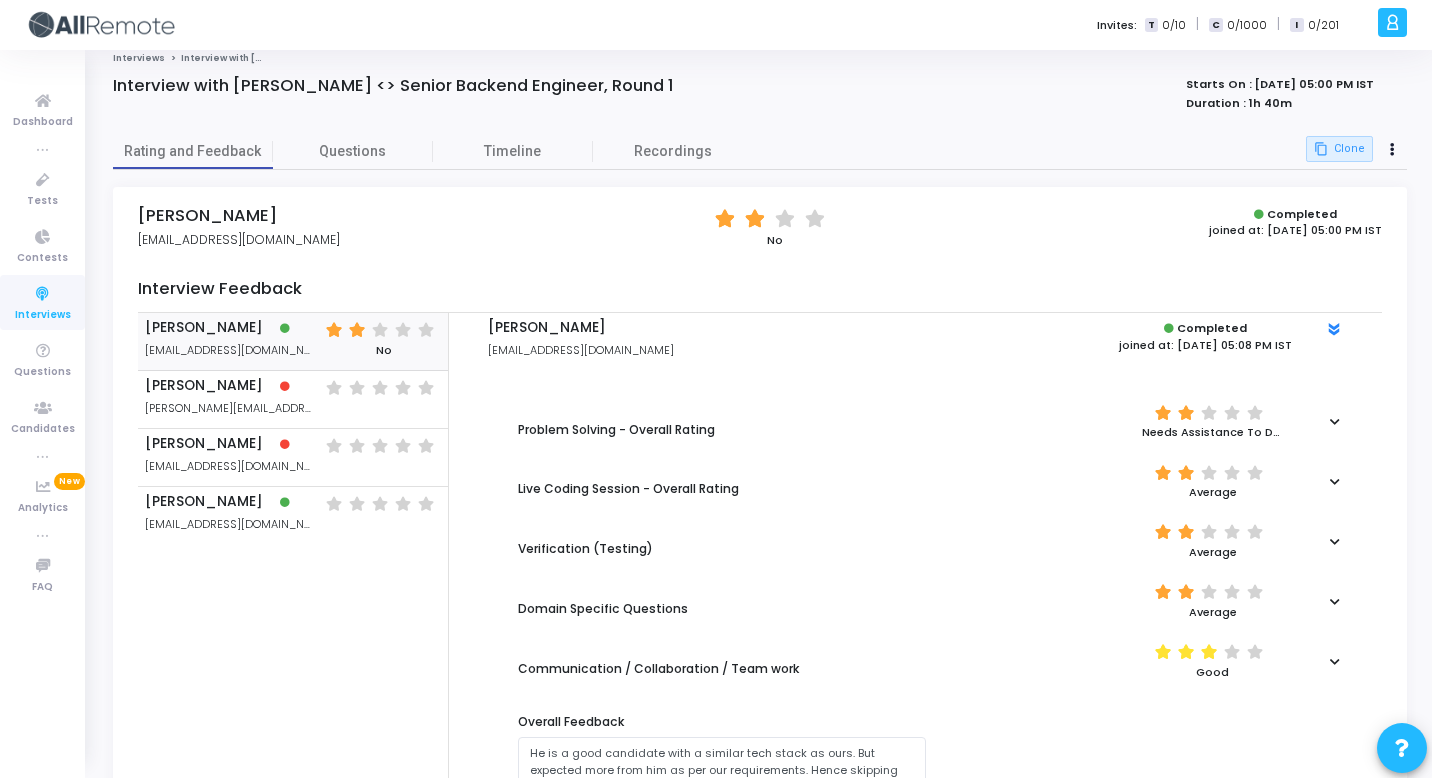 scroll, scrollTop: 0, scrollLeft: 0, axis: both 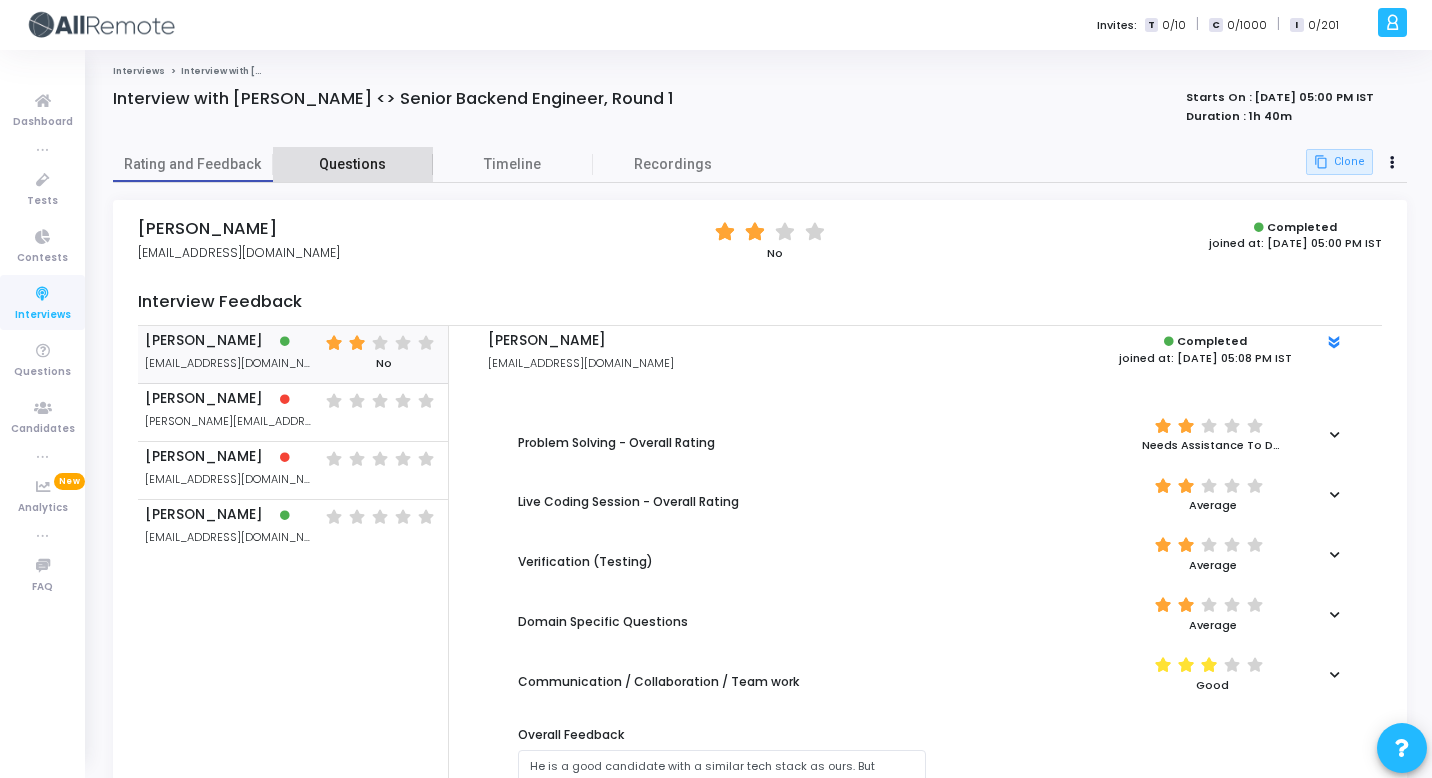 click on "Questions" at bounding box center [353, 164] 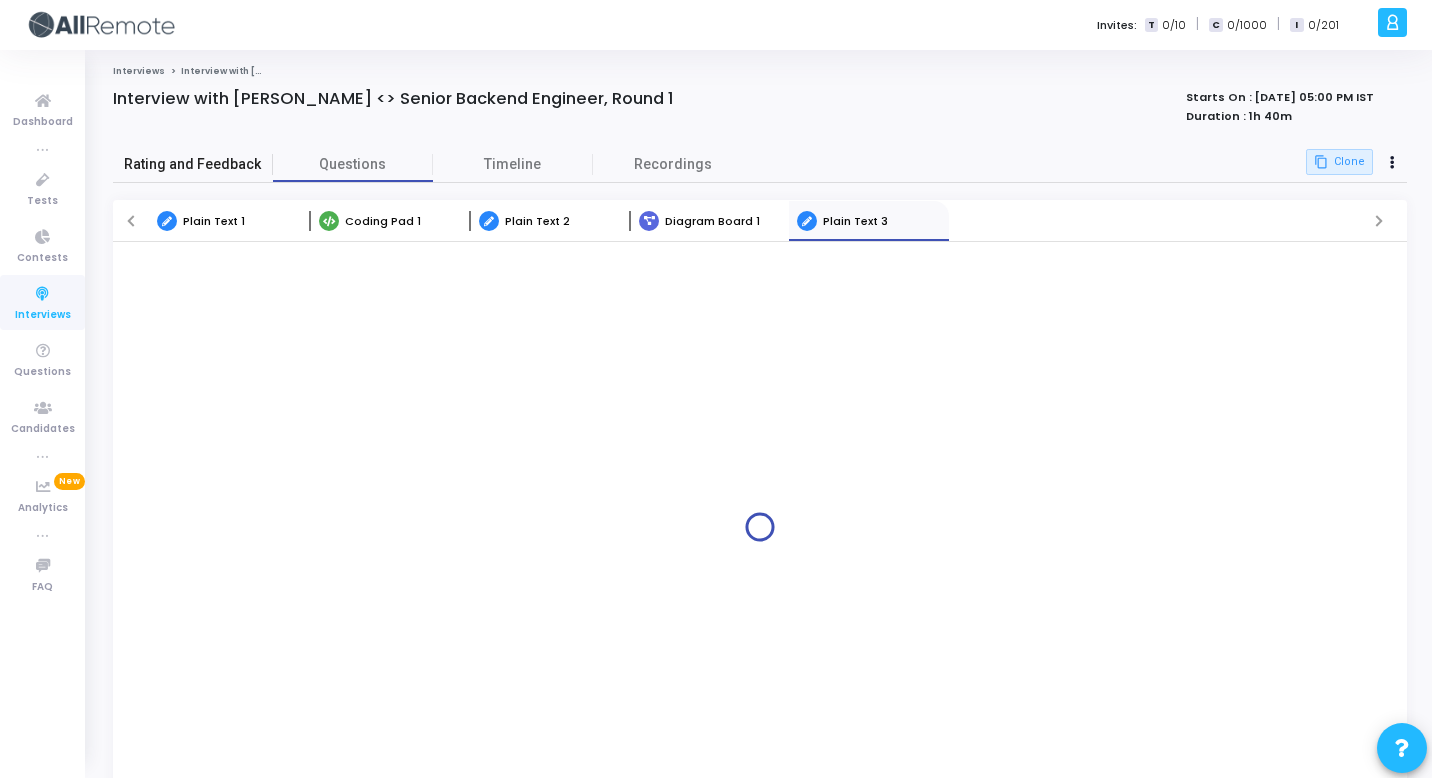 click on "Rating and Feedback" at bounding box center [193, 164] 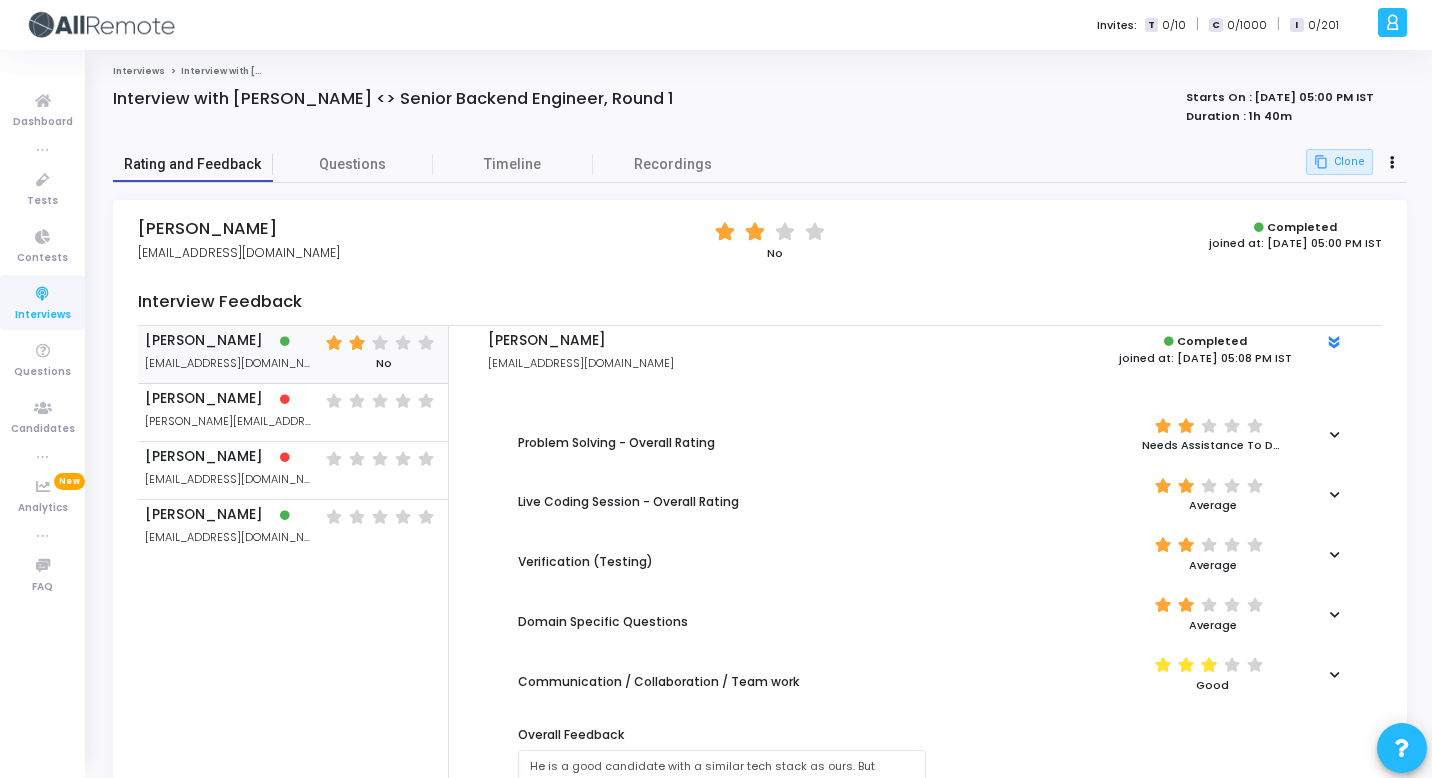 scroll, scrollTop: 132, scrollLeft: 0, axis: vertical 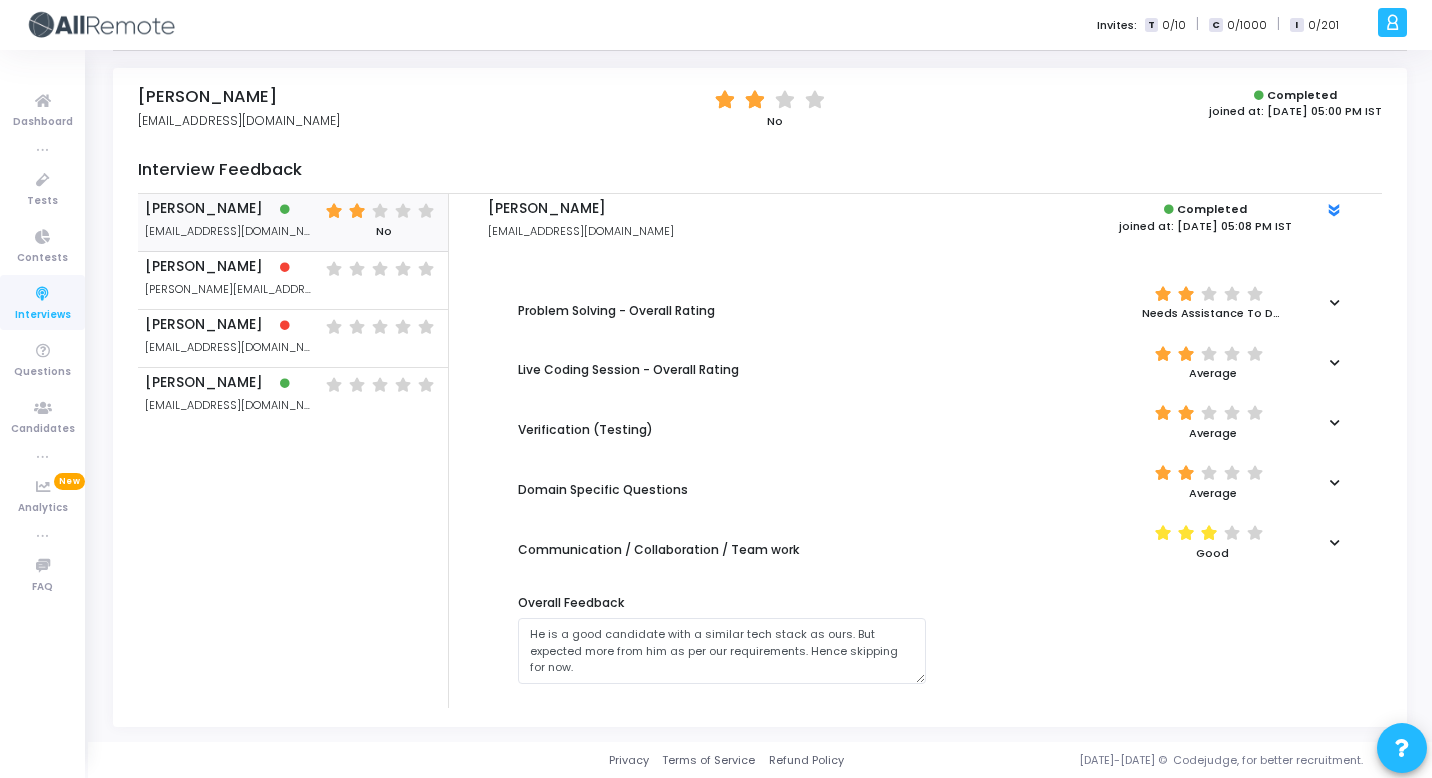 click on "(*) (*) (*) ( ) ( )  Good" at bounding box center [1150, 542] 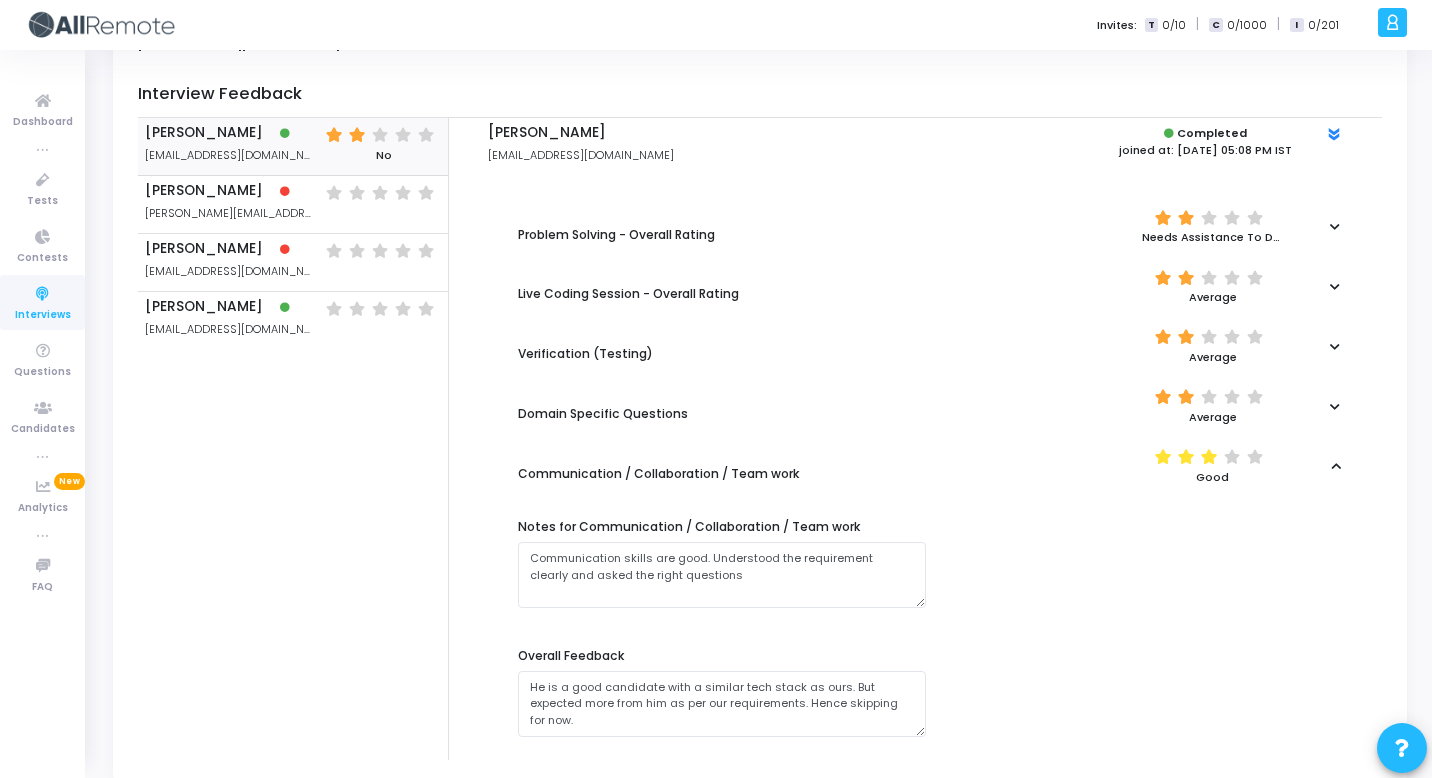 scroll, scrollTop: 260, scrollLeft: 0, axis: vertical 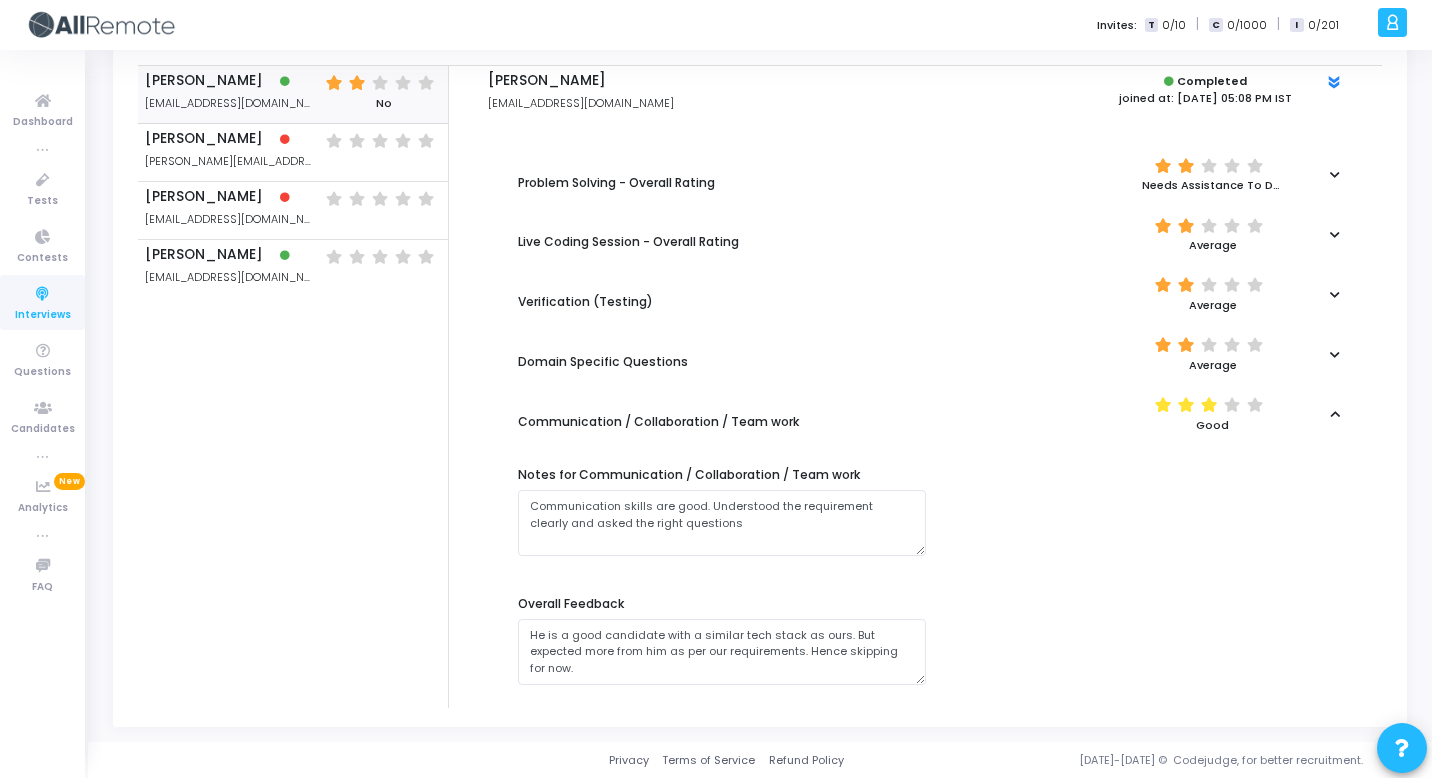 click at bounding box center (1335, 354) 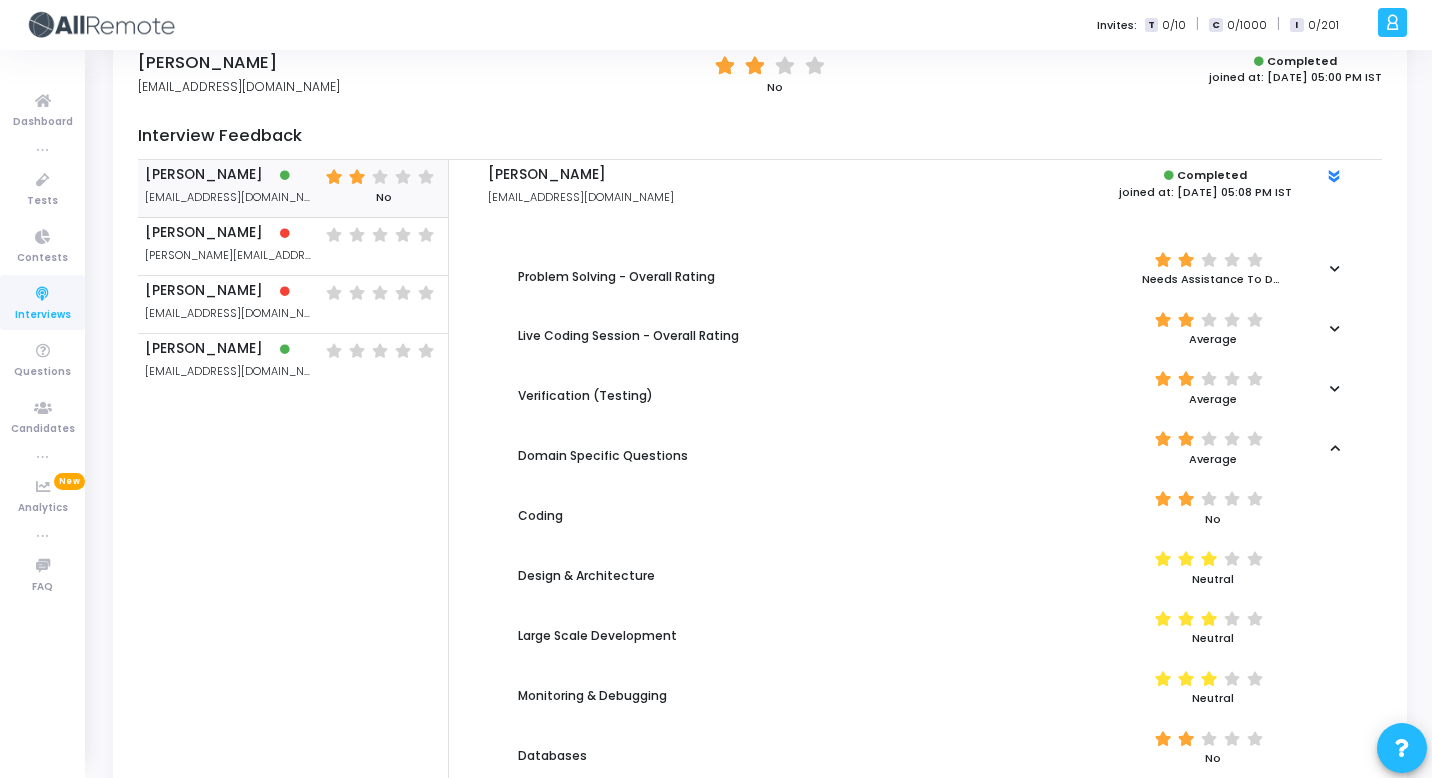 scroll, scrollTop: 127, scrollLeft: 0, axis: vertical 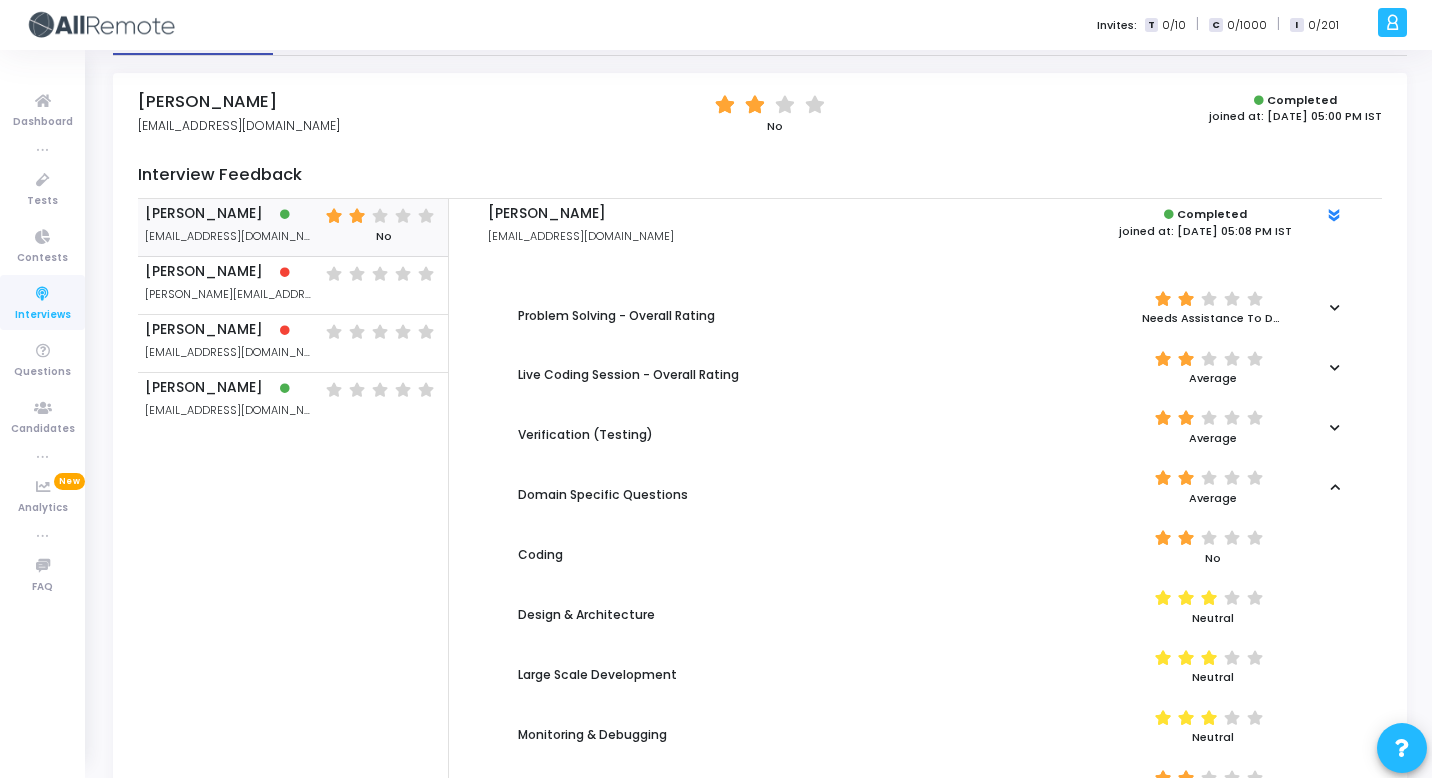 click at bounding box center (1335, 307) 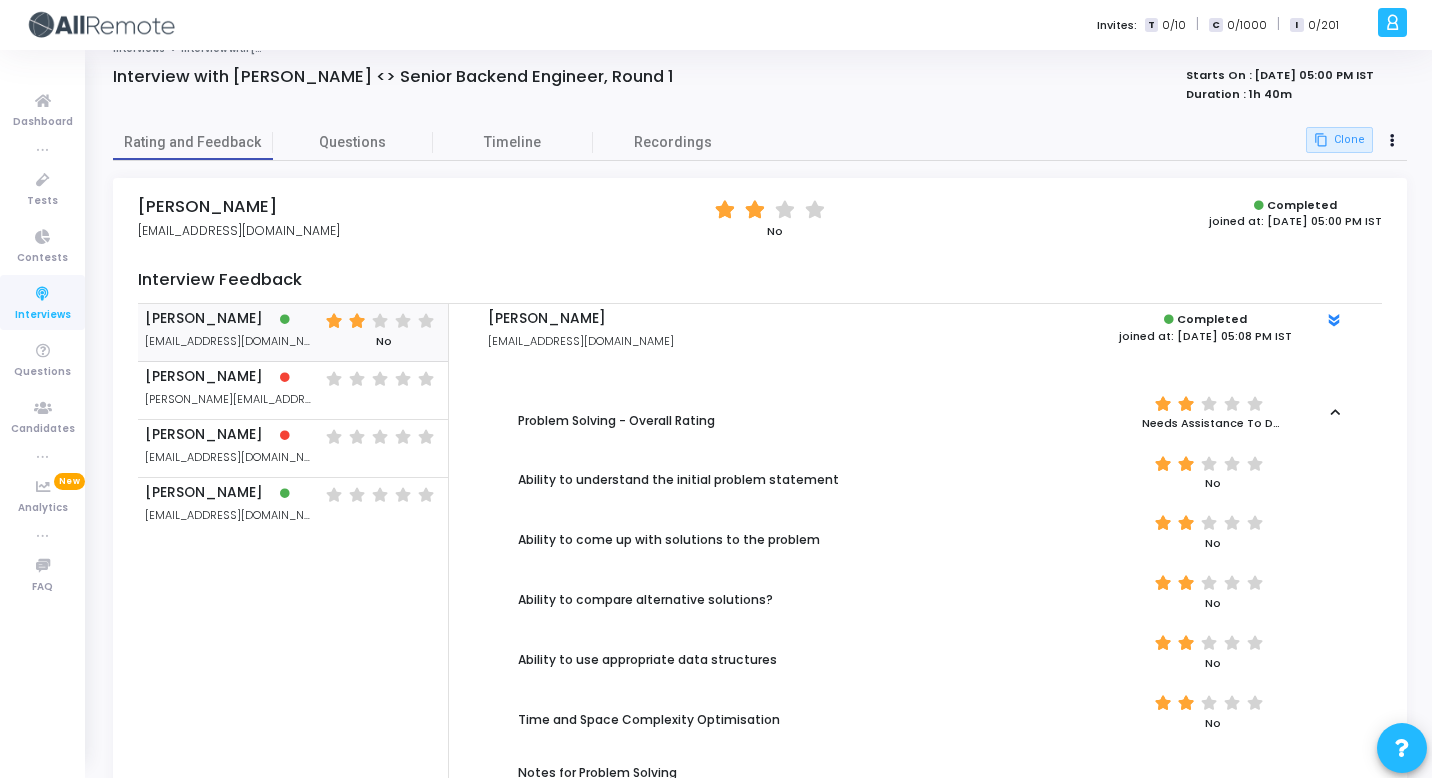 scroll, scrollTop: 0, scrollLeft: 0, axis: both 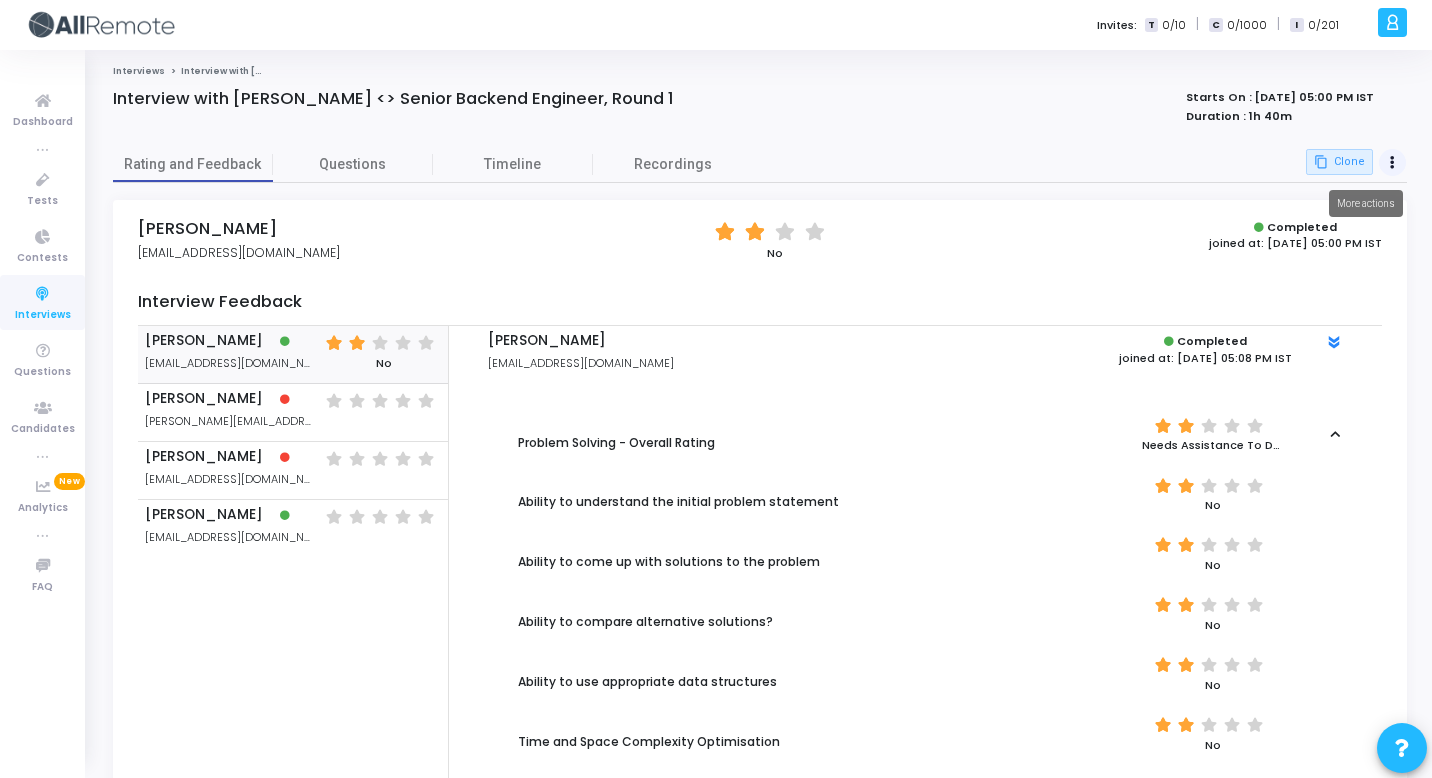click at bounding box center [1392, 163] 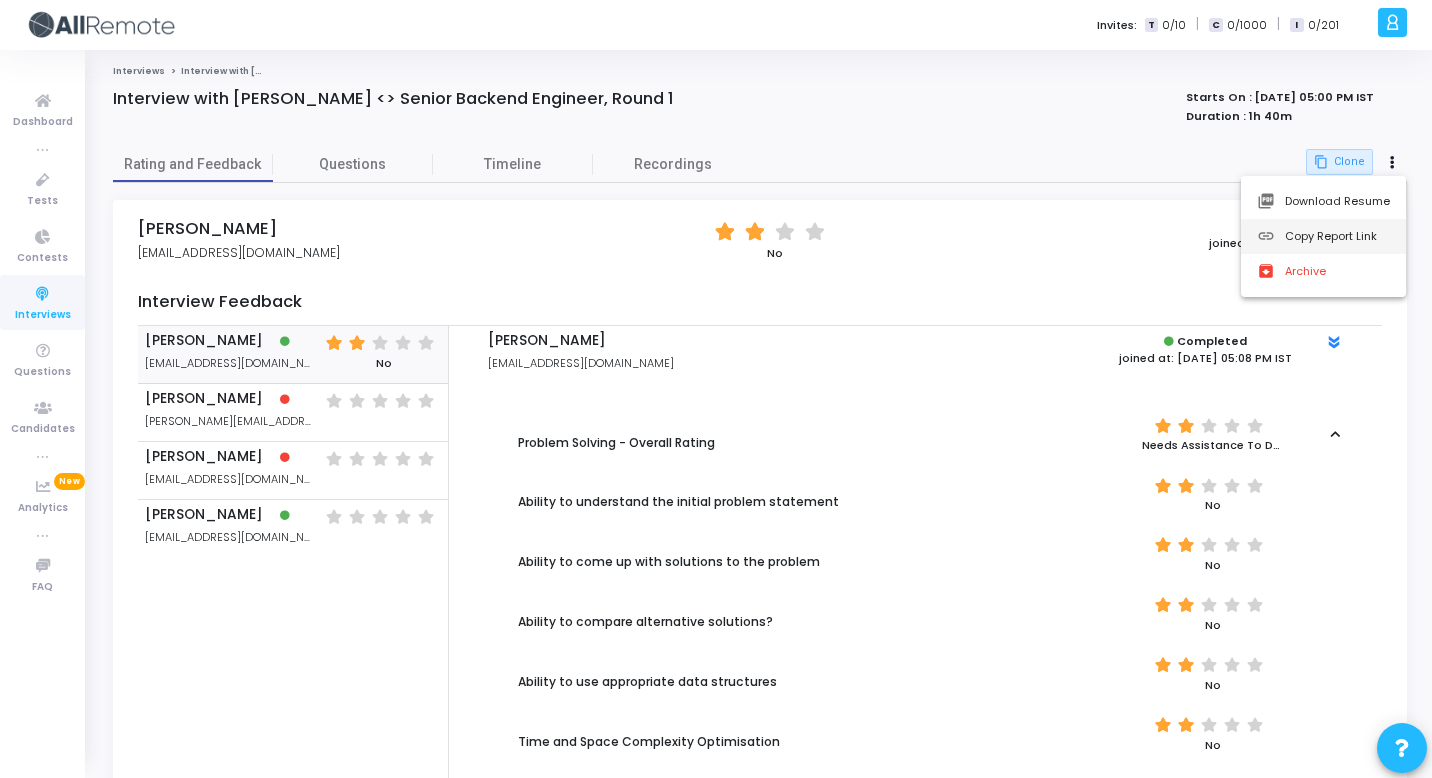 click on "link  Copy Report Link" at bounding box center (1323, 236) 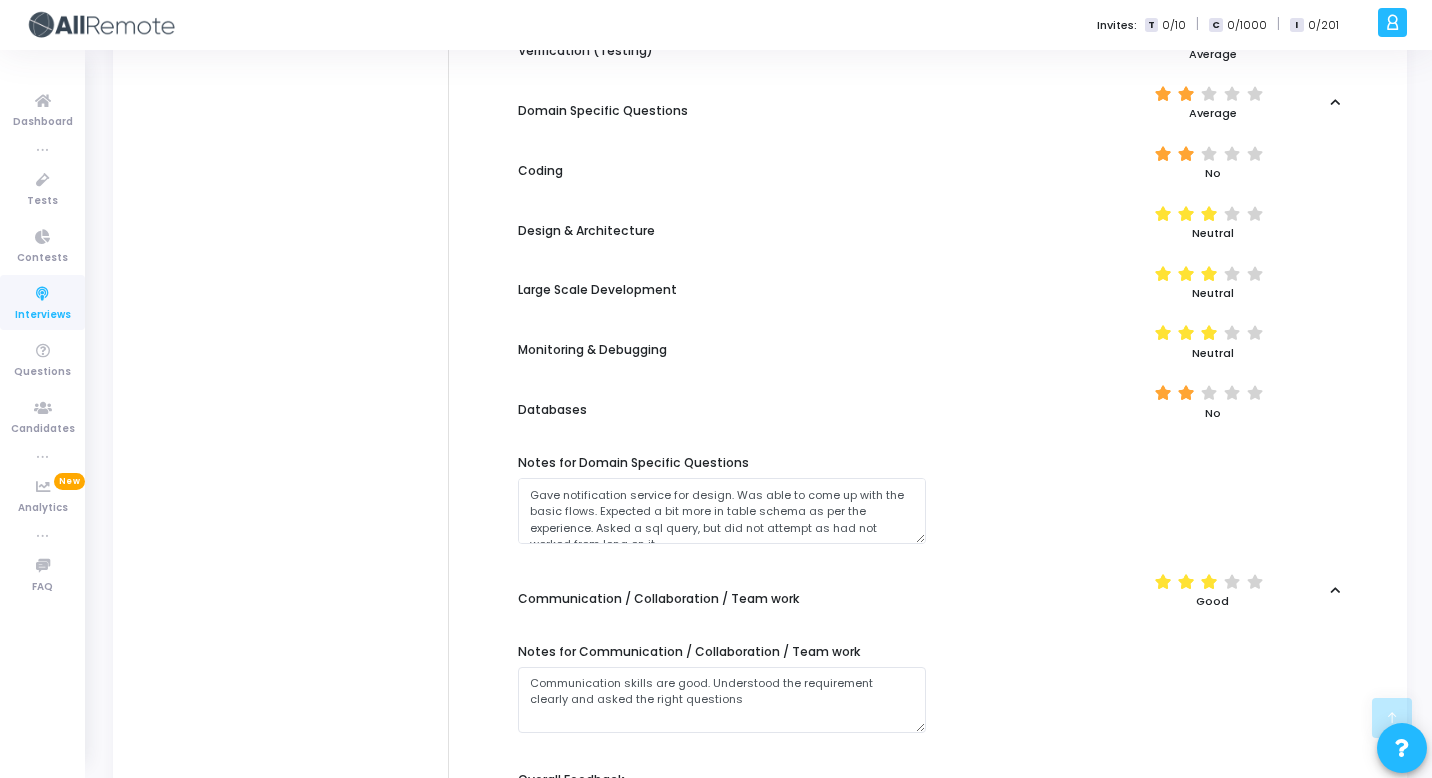 scroll, scrollTop: 1241, scrollLeft: 0, axis: vertical 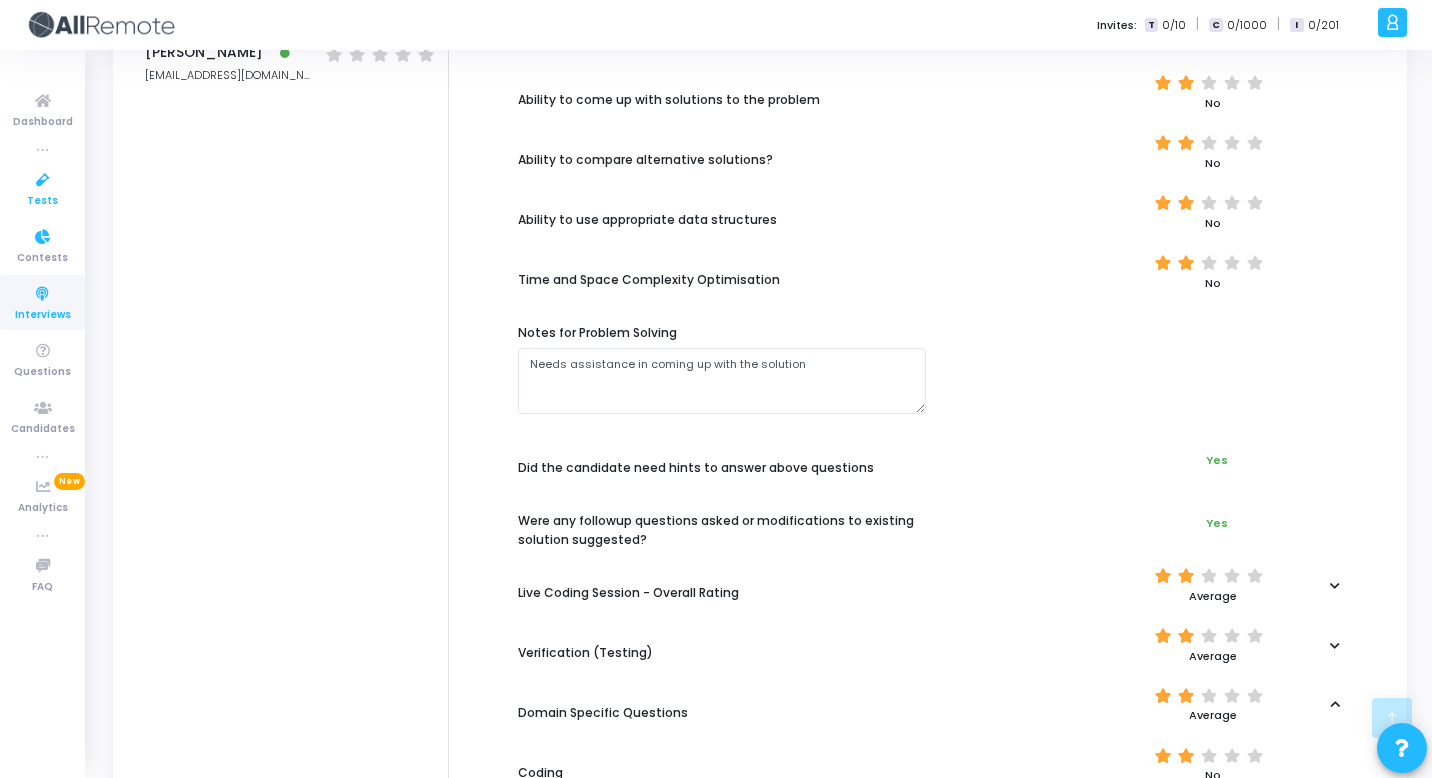 click at bounding box center (43, 180) 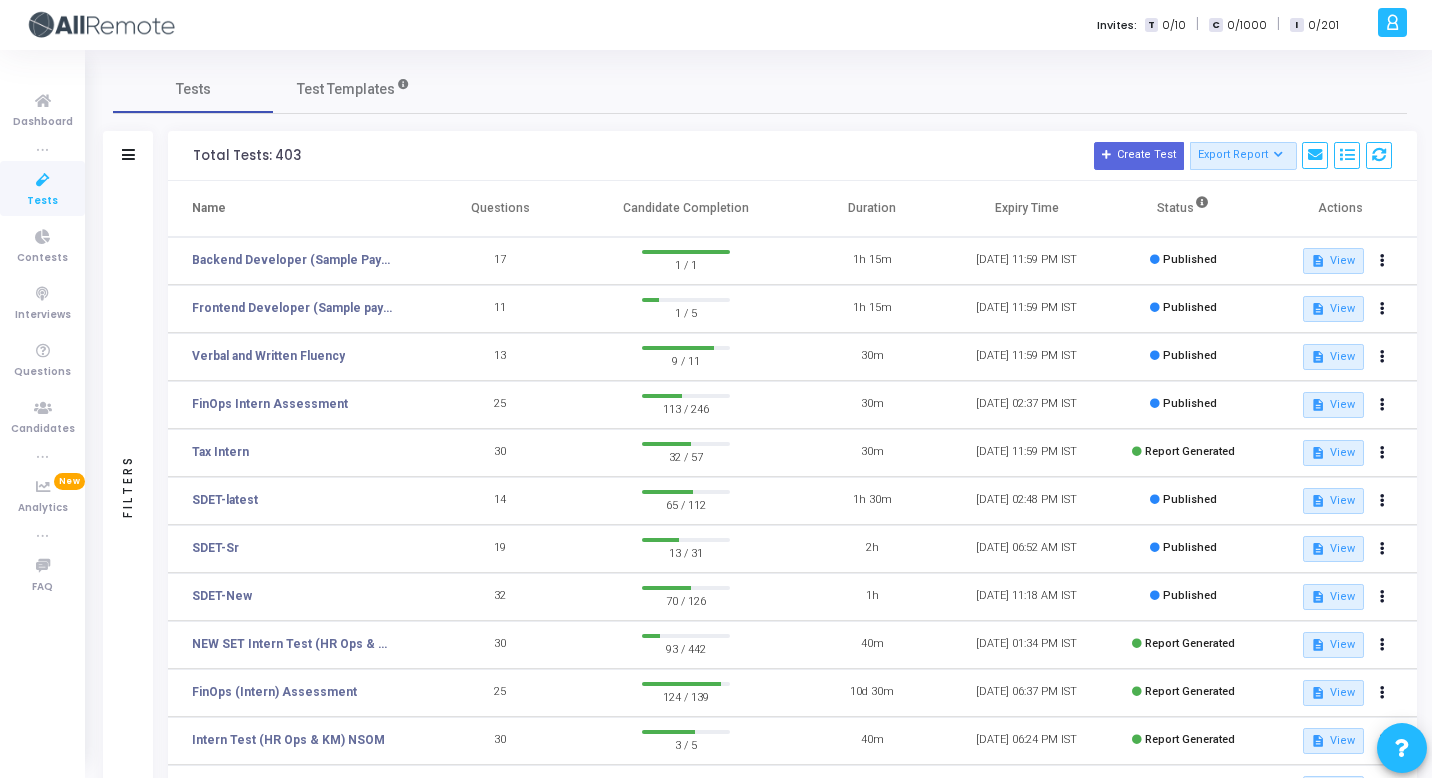 scroll, scrollTop: 286, scrollLeft: 0, axis: vertical 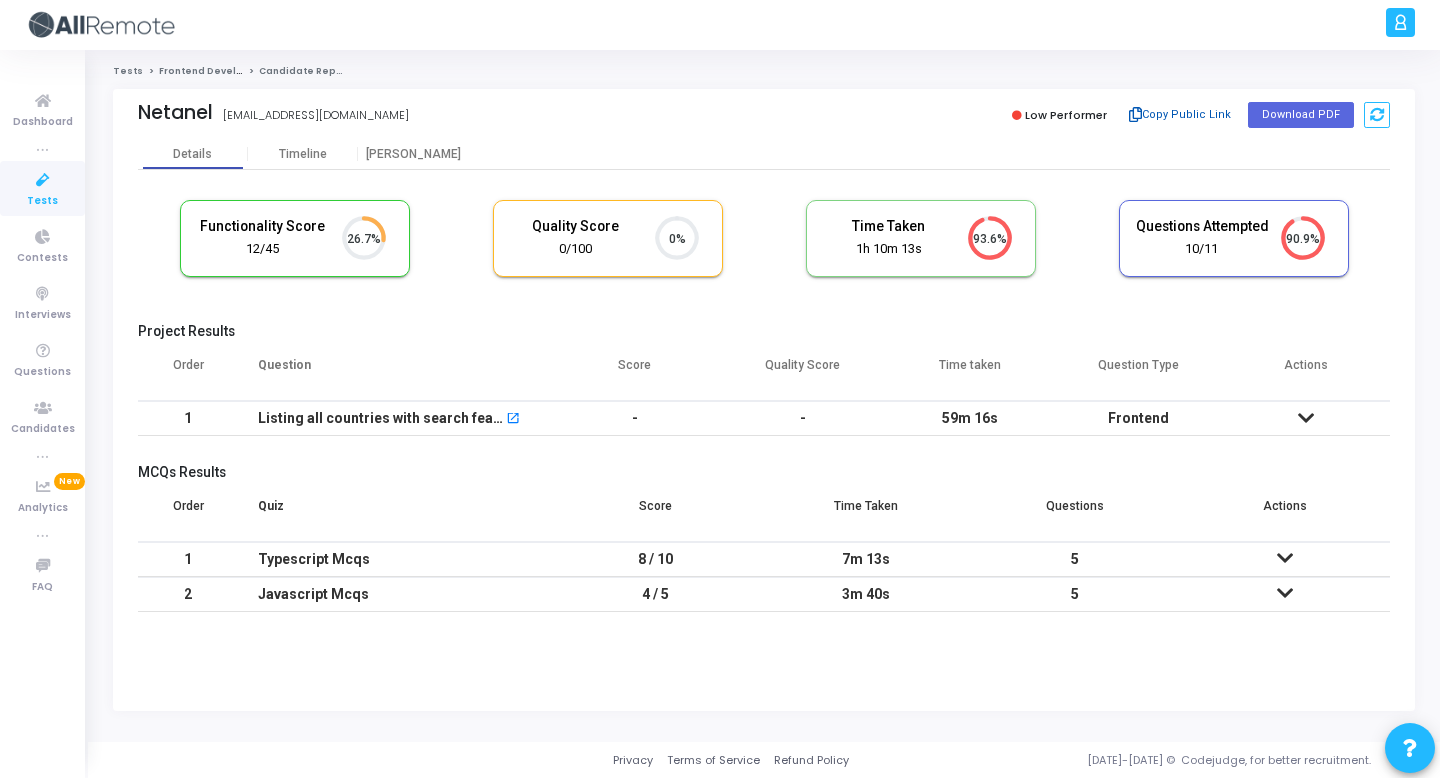 click on "Copy Public Link" 